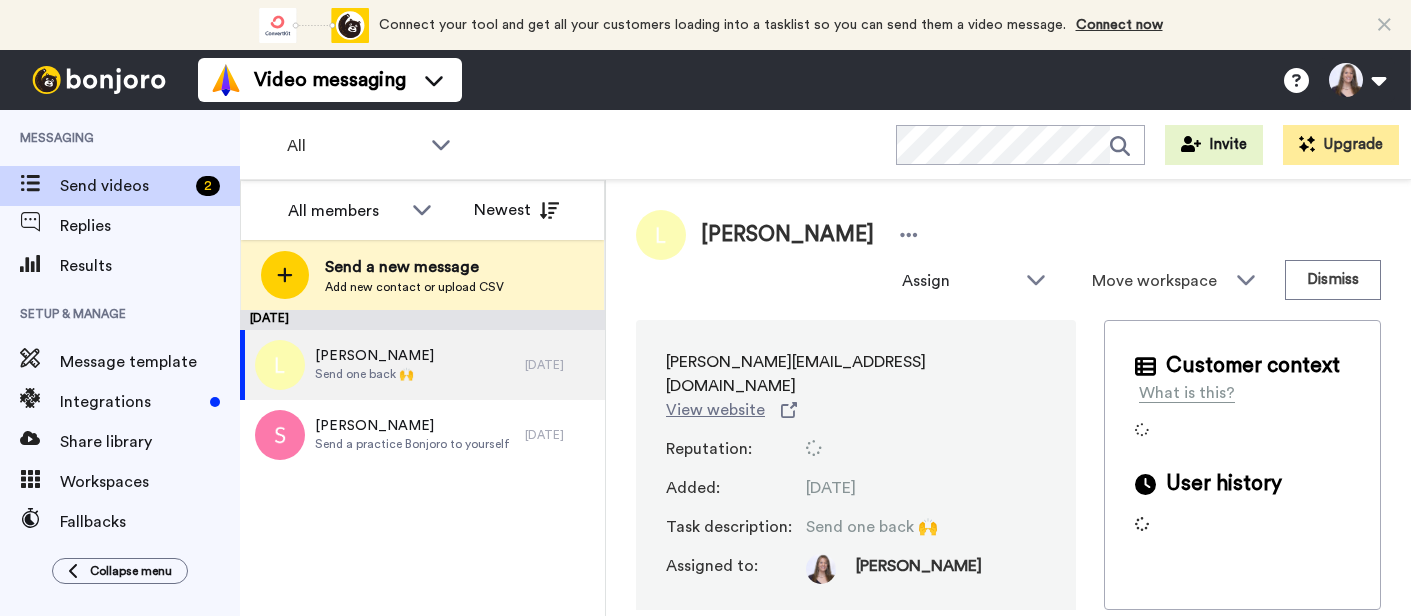scroll, scrollTop: 0, scrollLeft: 0, axis: both 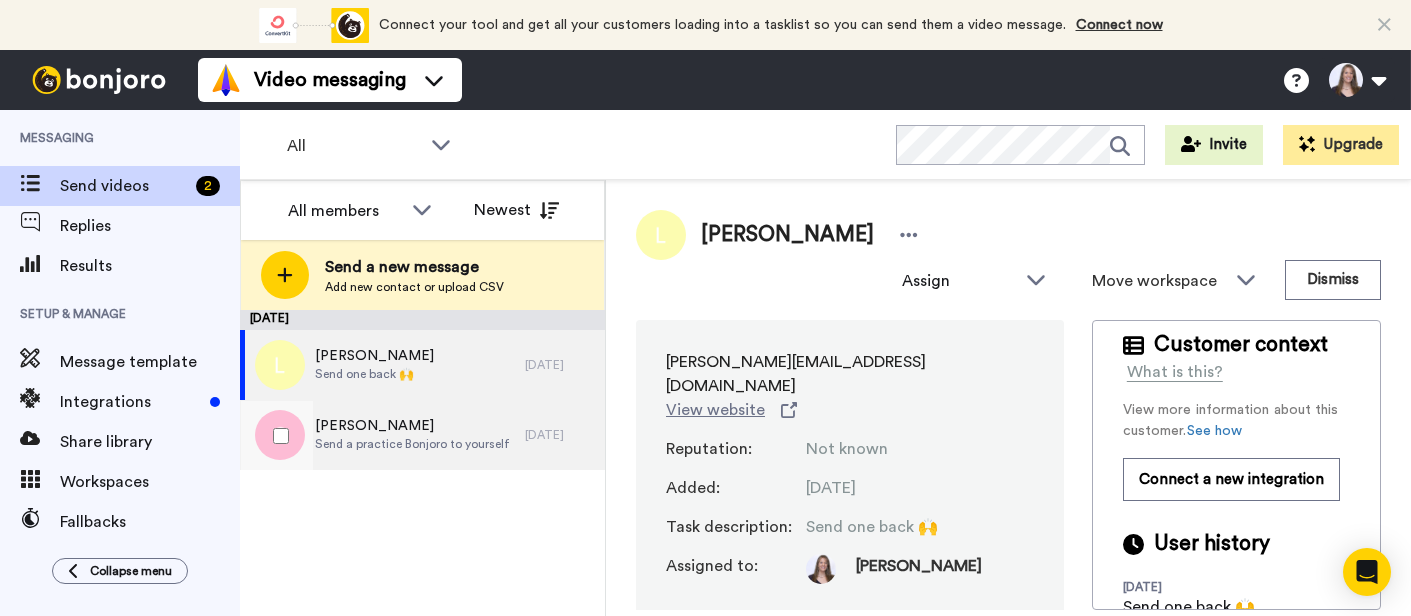 click on "Send a practice Bonjoro to yourself" at bounding box center (412, 444) 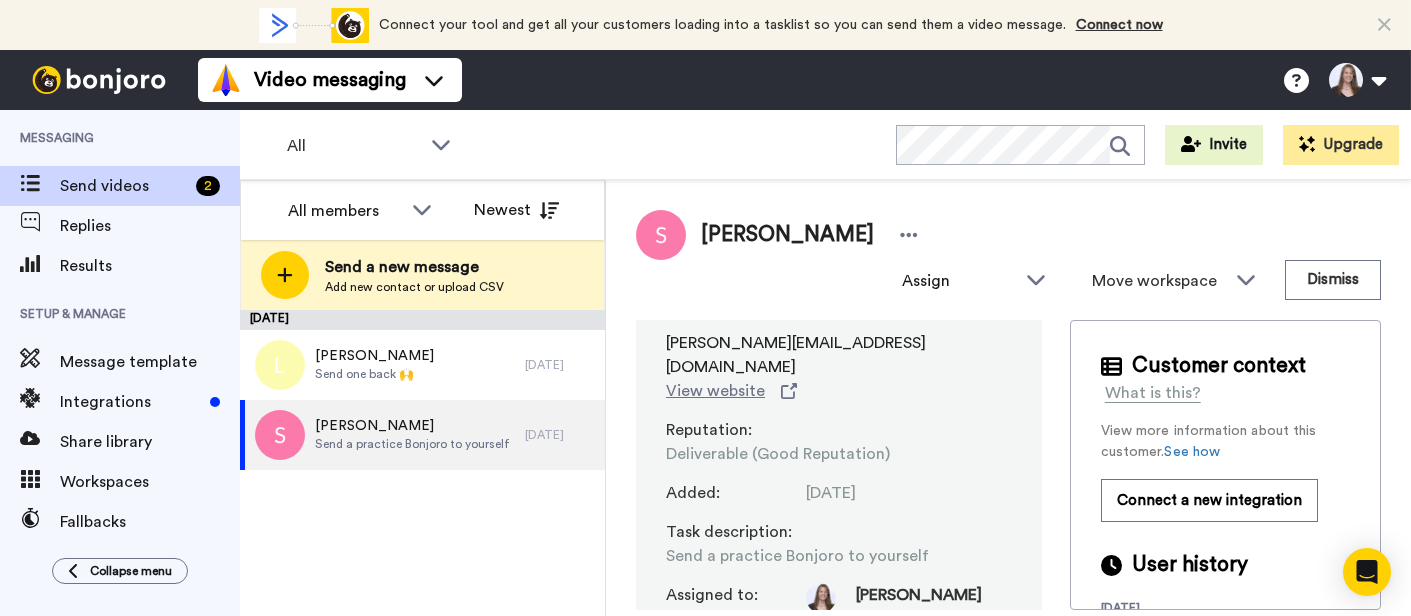 scroll, scrollTop: 0, scrollLeft: 0, axis: both 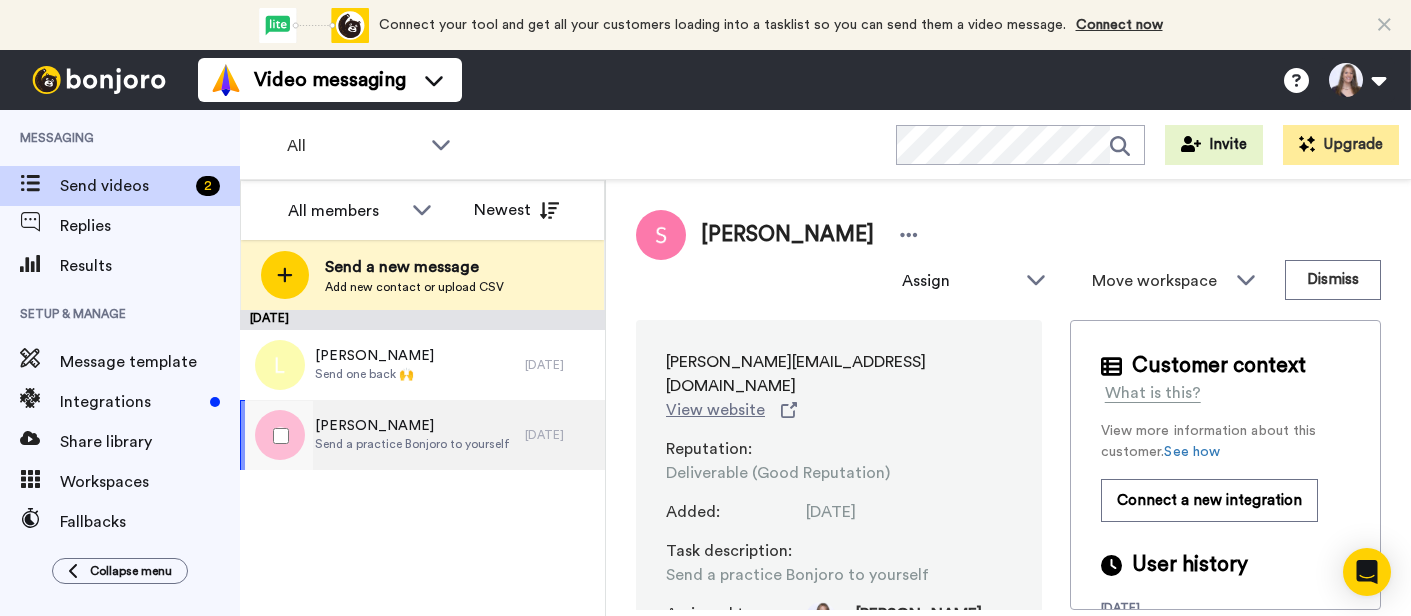 drag, startPoint x: 240, startPoint y: 423, endPoint x: 240, endPoint y: 459, distance: 36 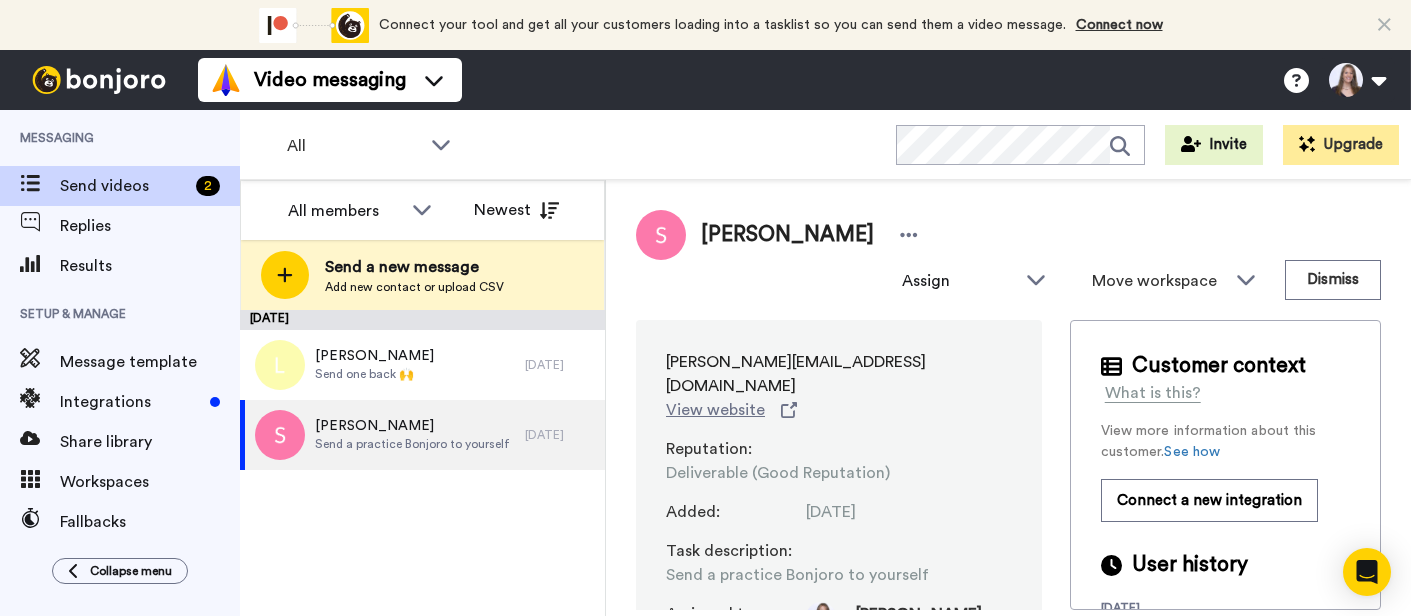 click on "September 1 Lorette Send one back 🙌 5 yr. ago Sandy Send a practice Bonjoro to yourself 5 yr. ago" at bounding box center (422, 463) 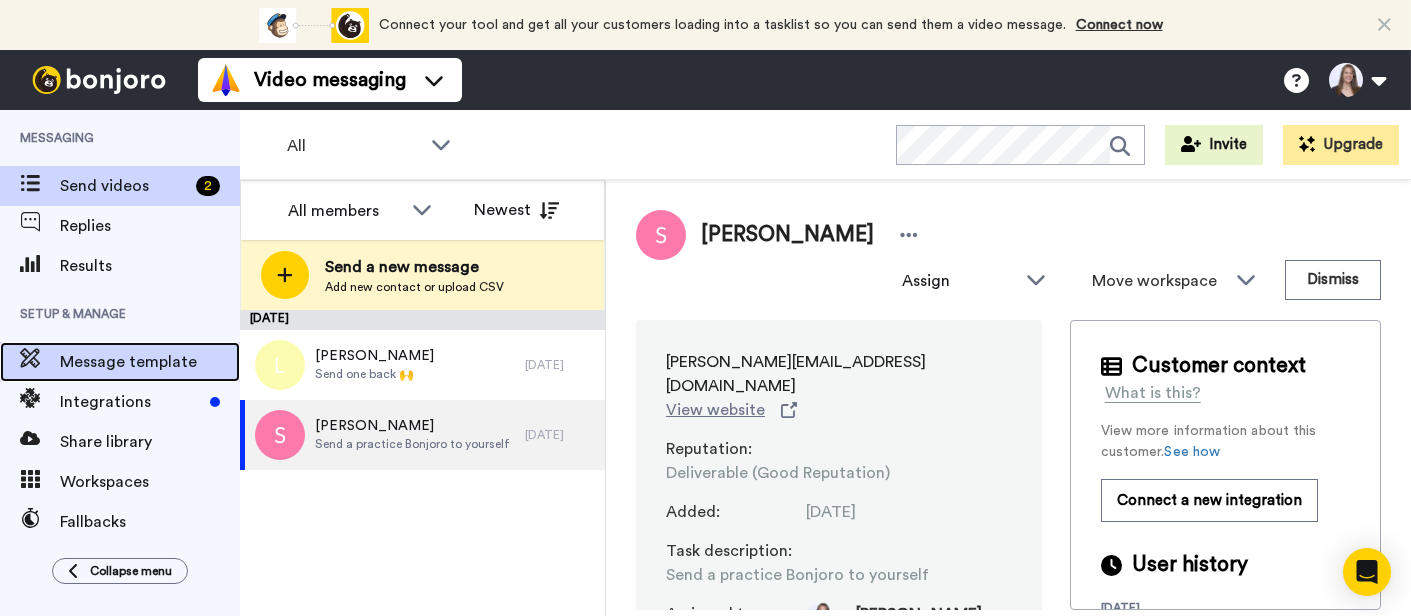 click on "Message template" at bounding box center (150, 362) 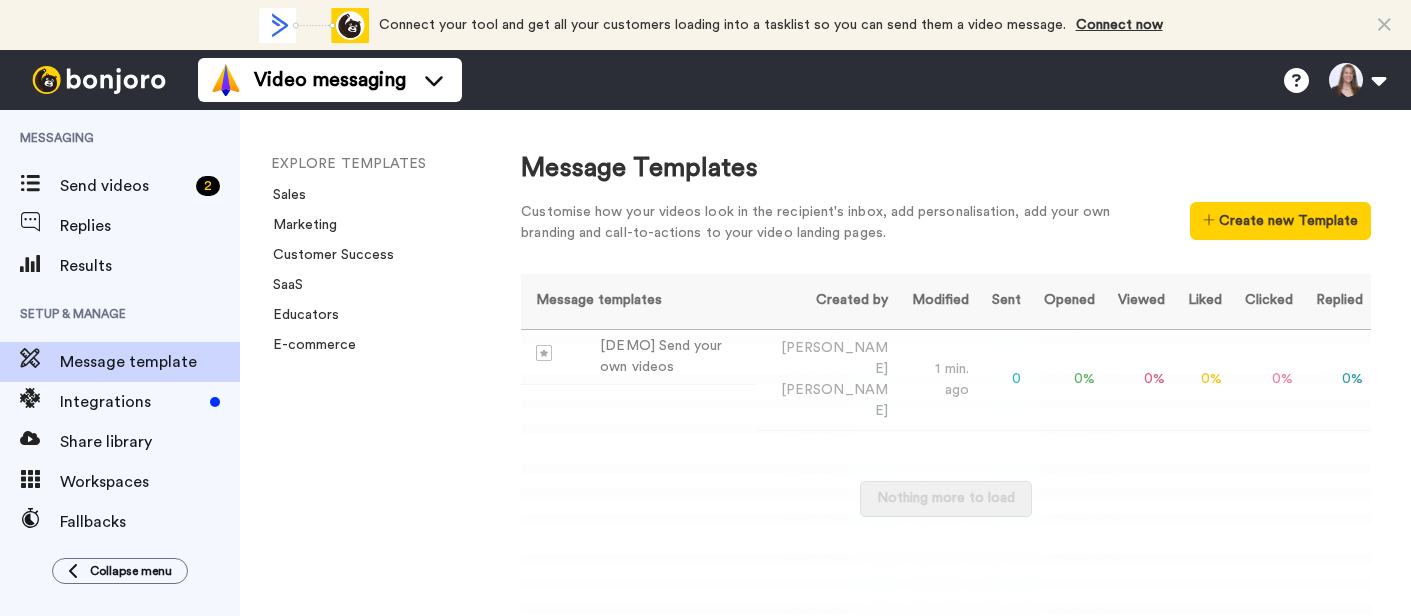 scroll, scrollTop: 0, scrollLeft: 0, axis: both 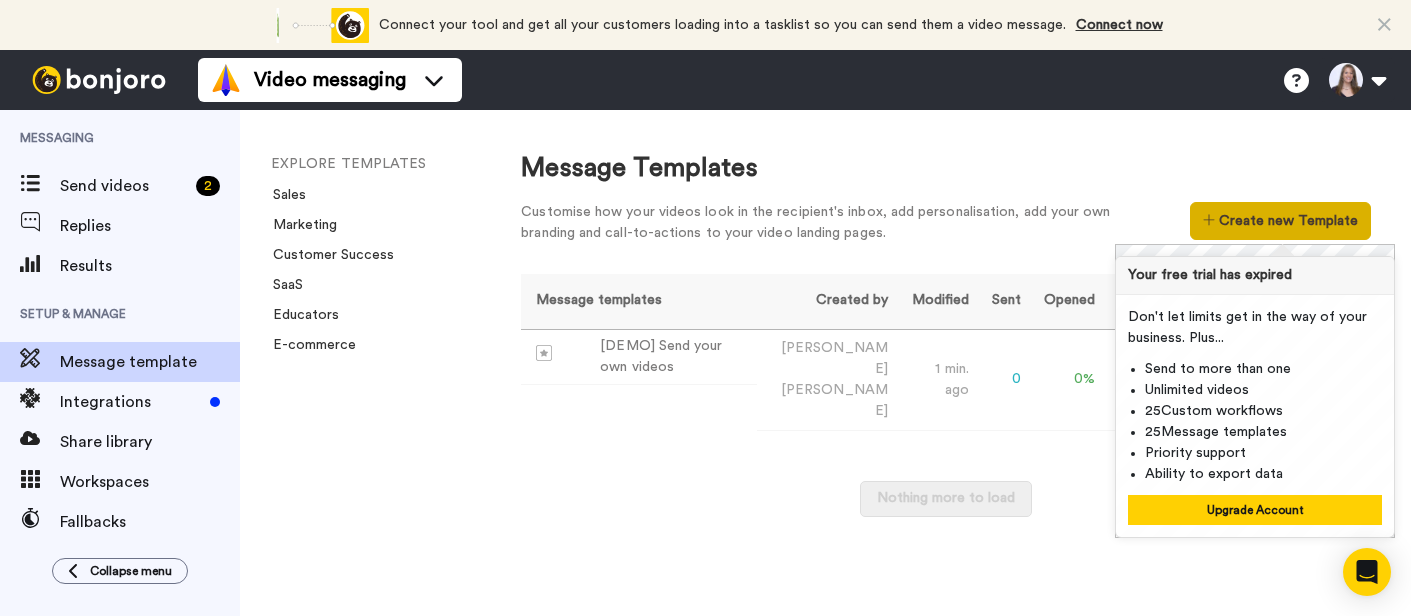 click on "Create new Template" at bounding box center [1280, 221] 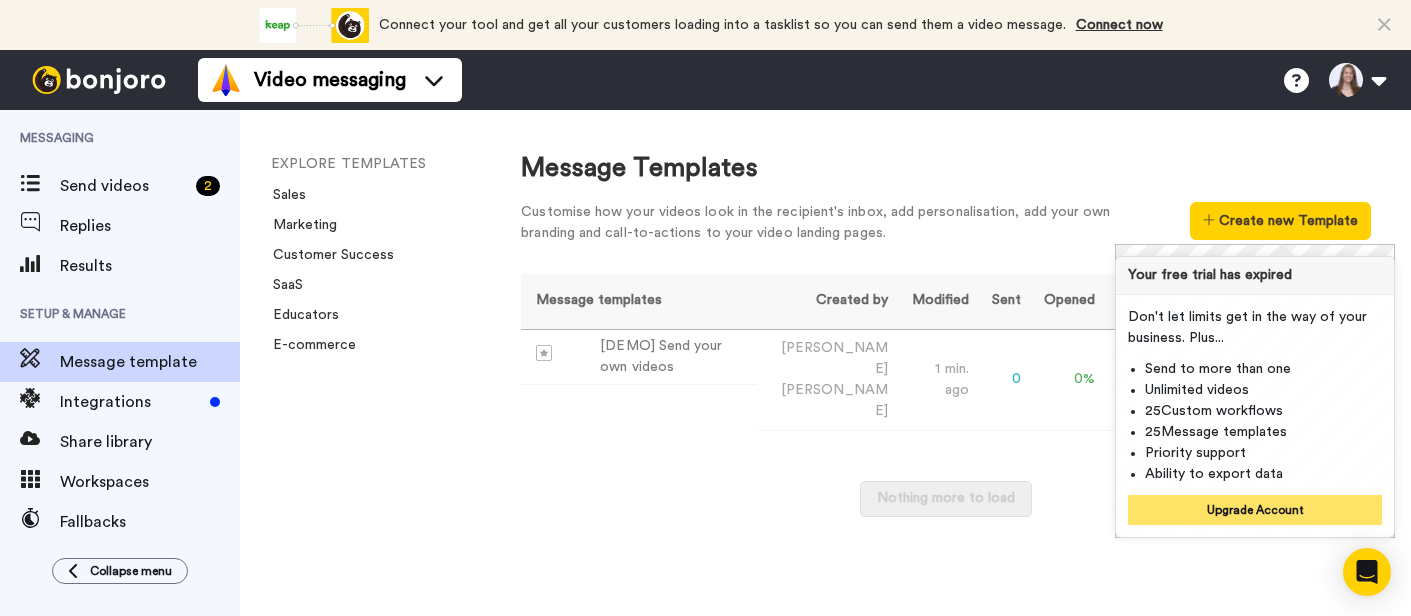 click on "Upgrade Account" at bounding box center [1255, 510] 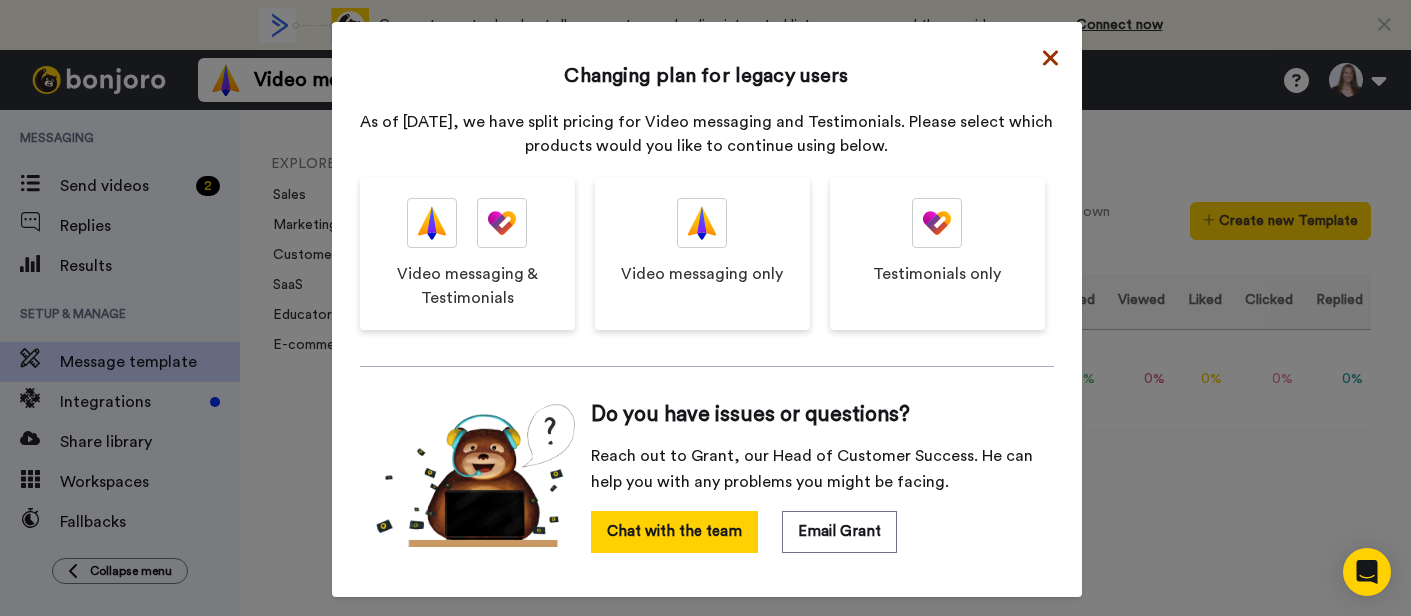click 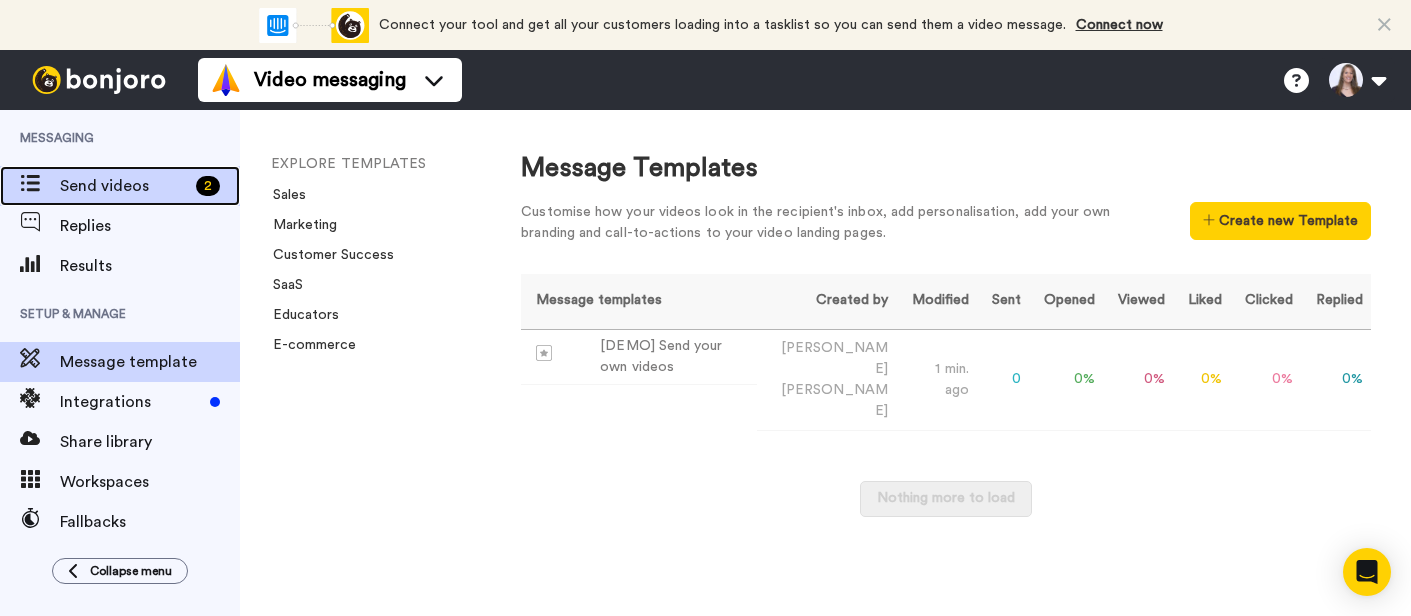 click on "Send videos" at bounding box center (124, 186) 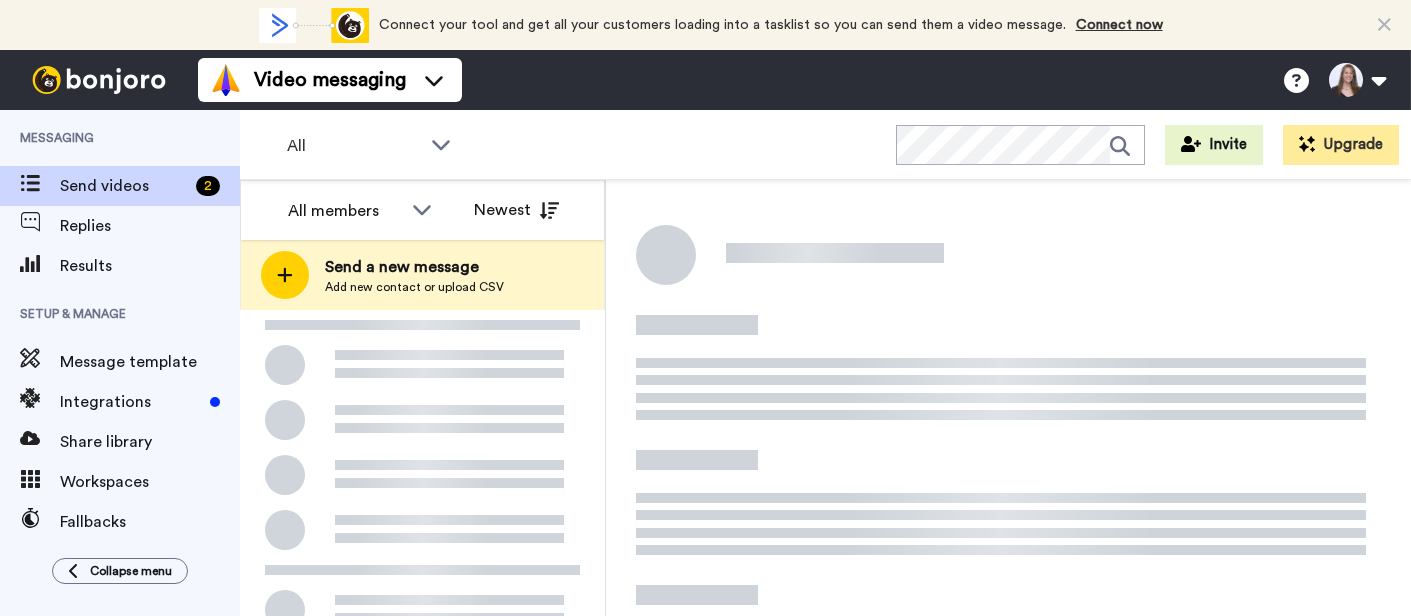 scroll, scrollTop: 0, scrollLeft: 0, axis: both 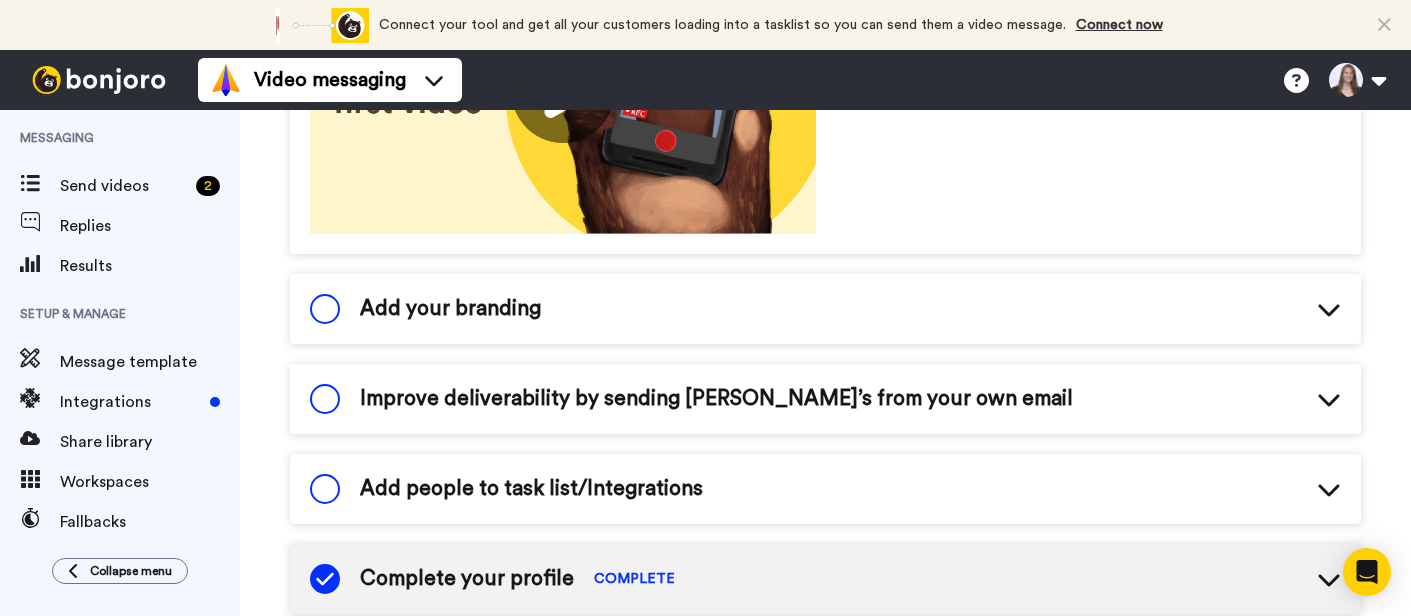 click 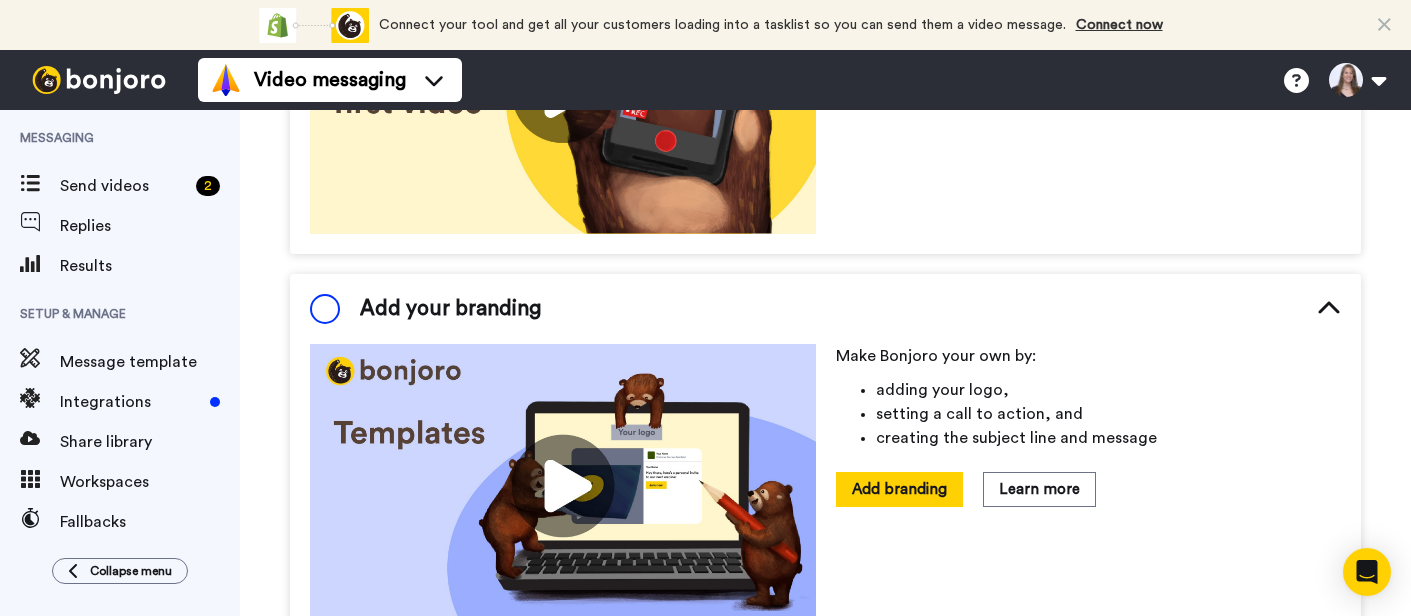 click 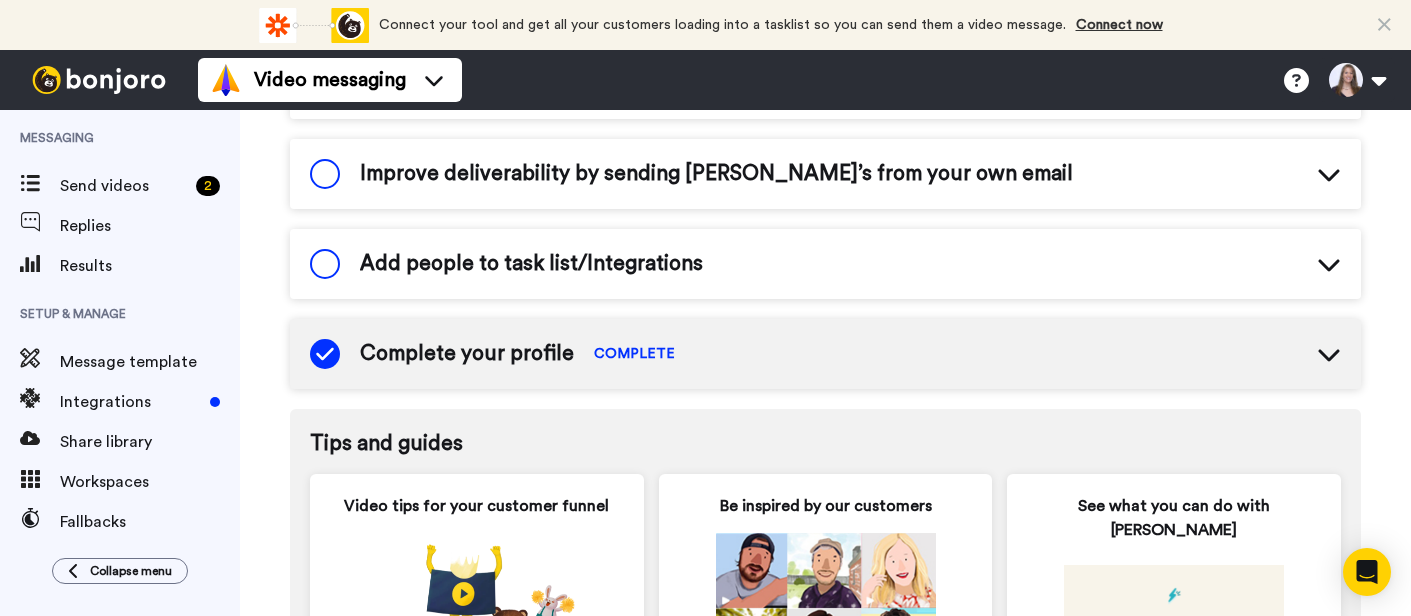 scroll, scrollTop: 719, scrollLeft: 0, axis: vertical 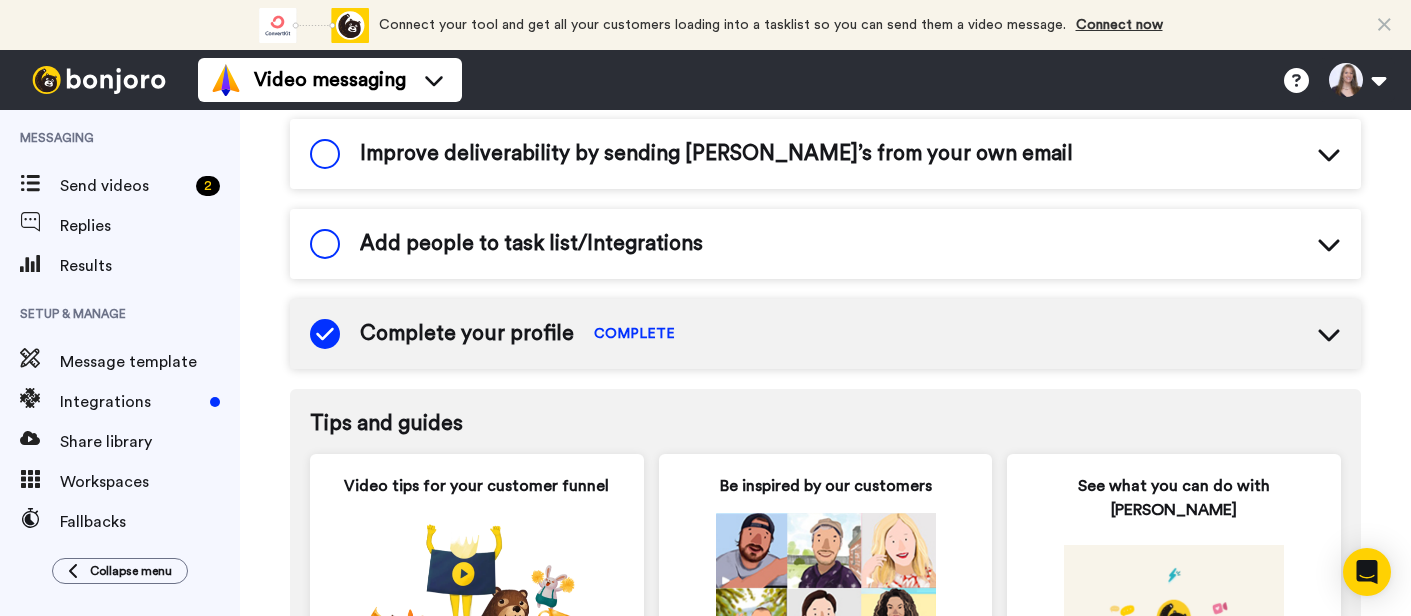 click 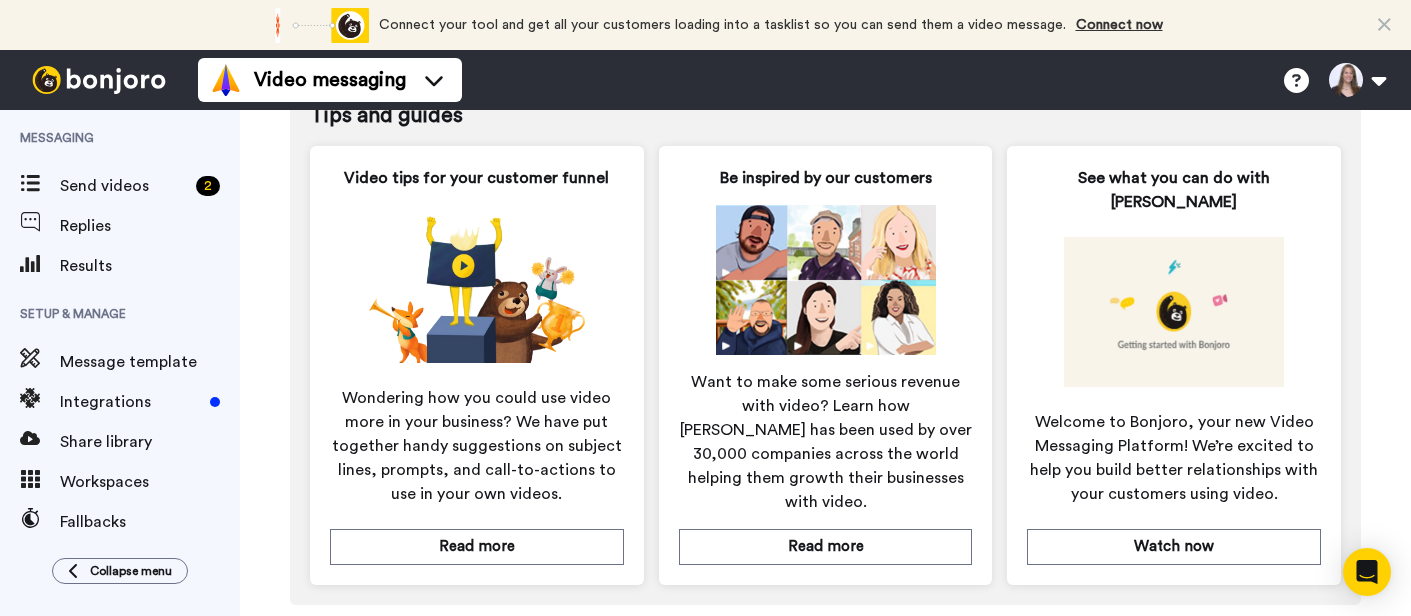 scroll, scrollTop: 1337, scrollLeft: 0, axis: vertical 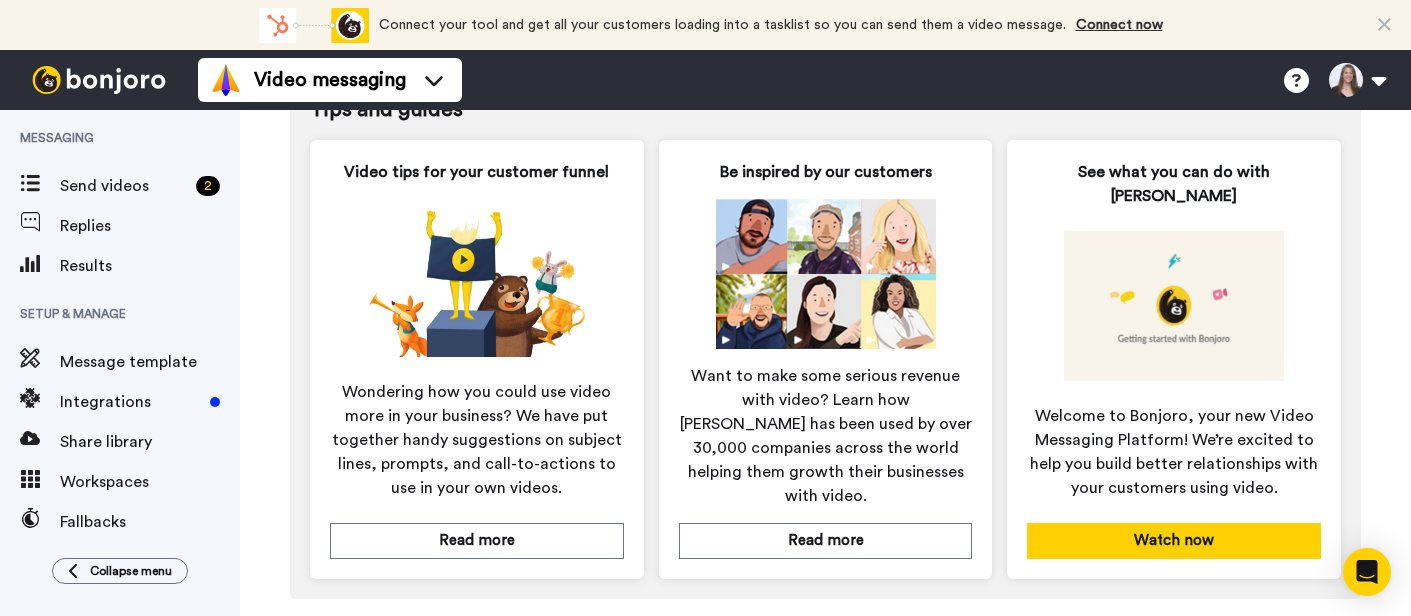 drag, startPoint x: 1177, startPoint y: 501, endPoint x: 1117, endPoint y: 504, distance: 60.074955 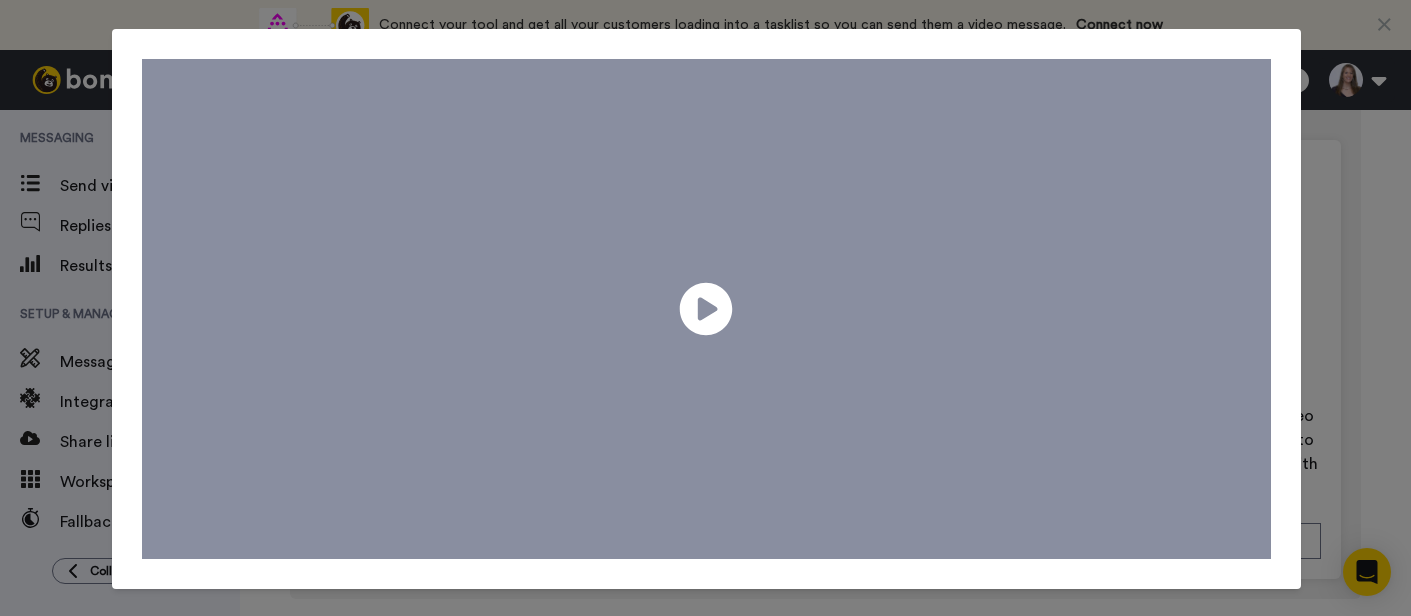 click on "Play/Pause" 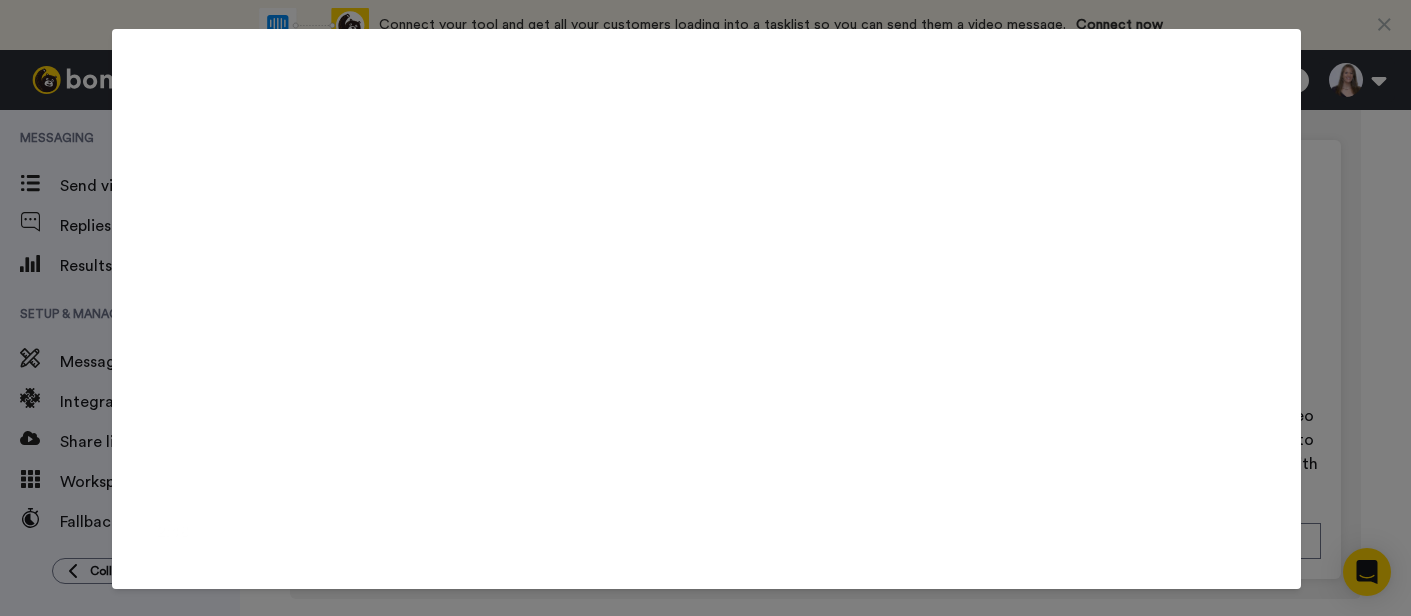 click at bounding box center (706, 305) 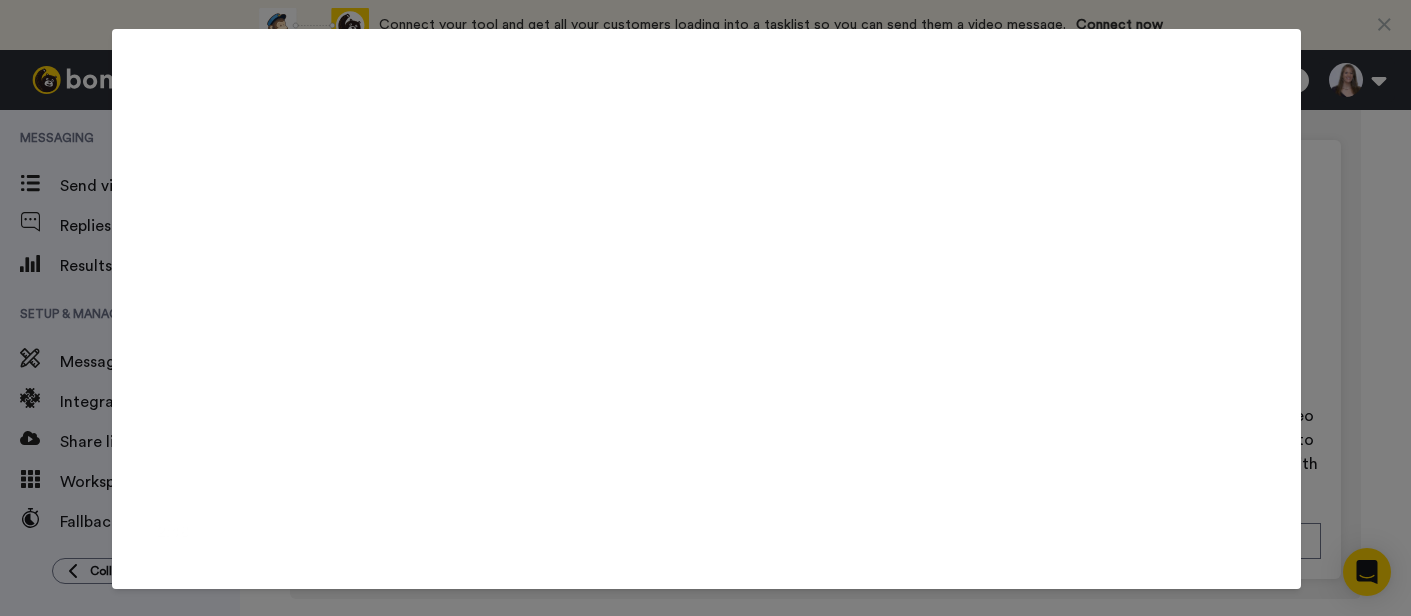 click at bounding box center (706, 305) 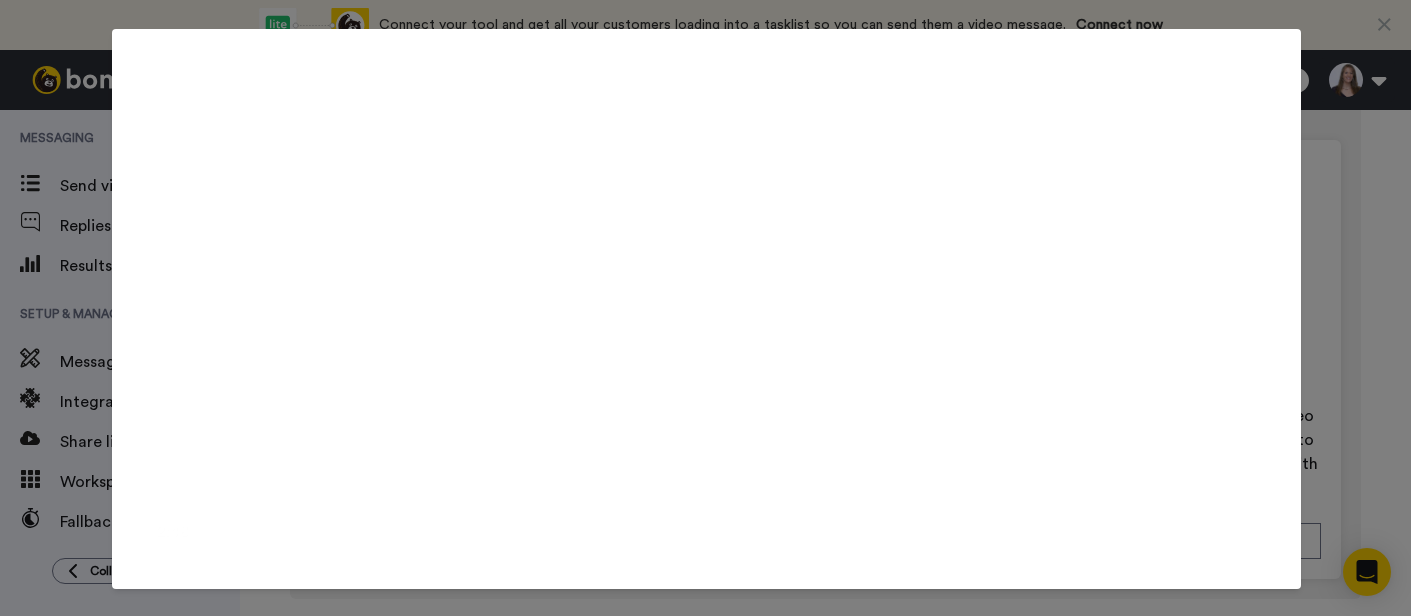 click at bounding box center [706, 305] 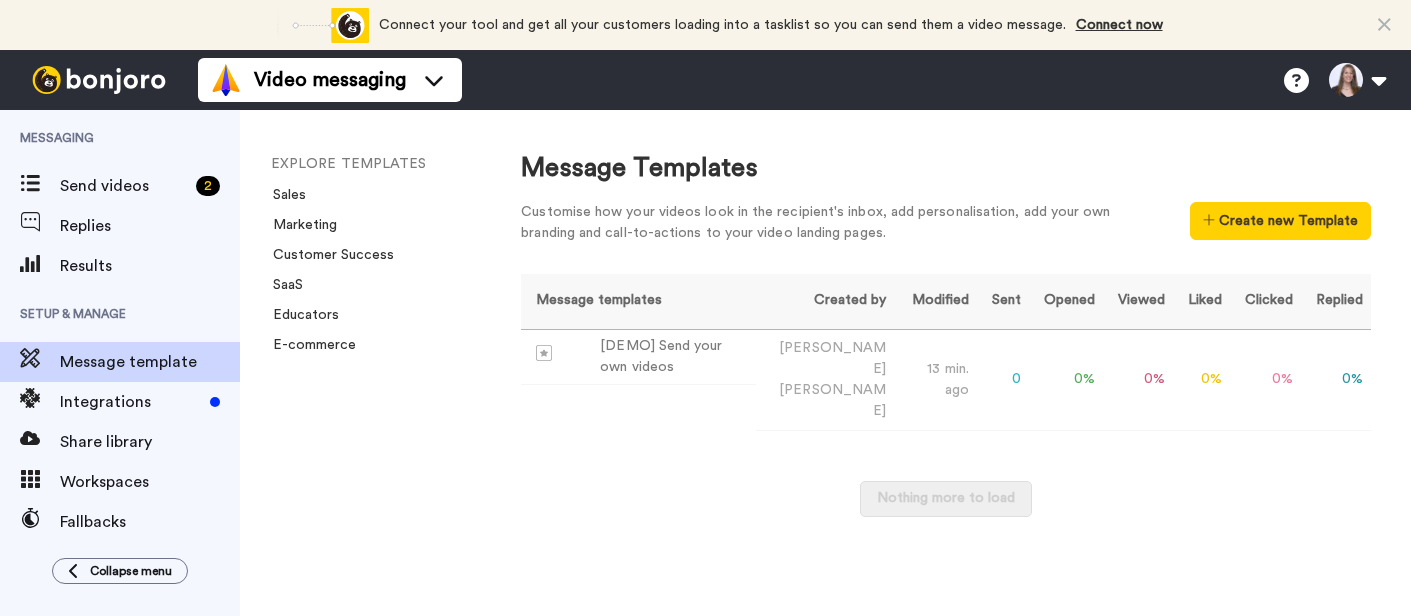 scroll, scrollTop: 0, scrollLeft: 0, axis: both 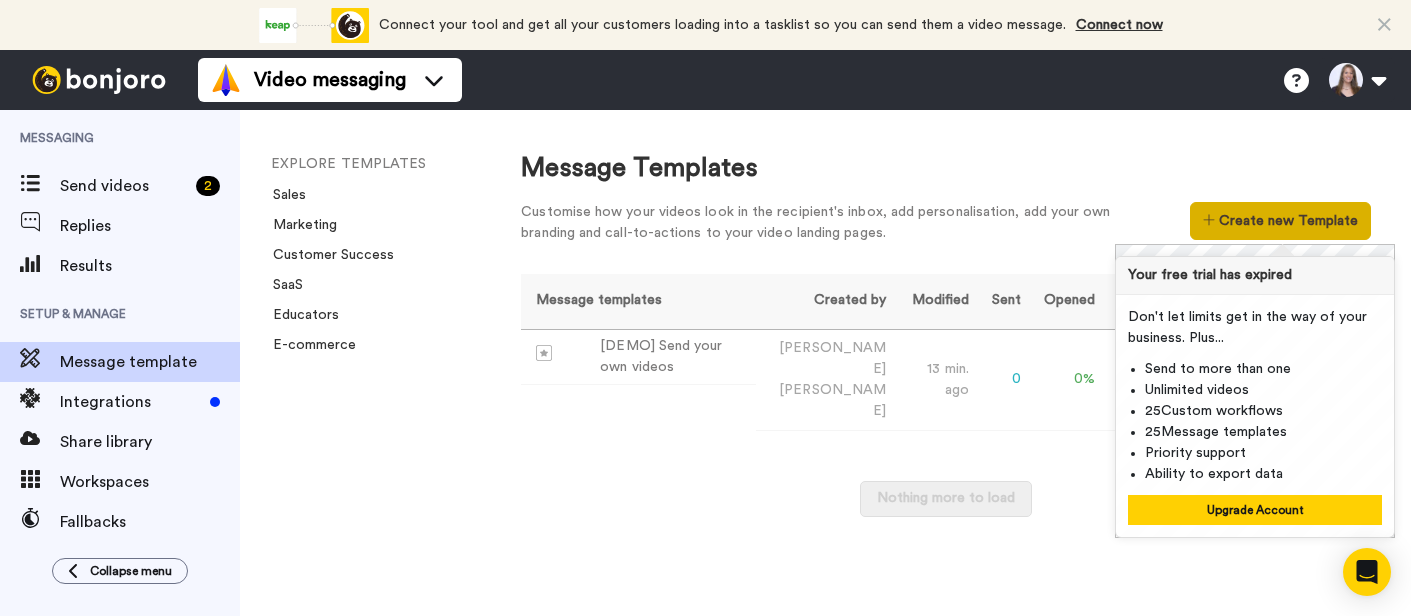 click on "Create new Template" at bounding box center [1280, 221] 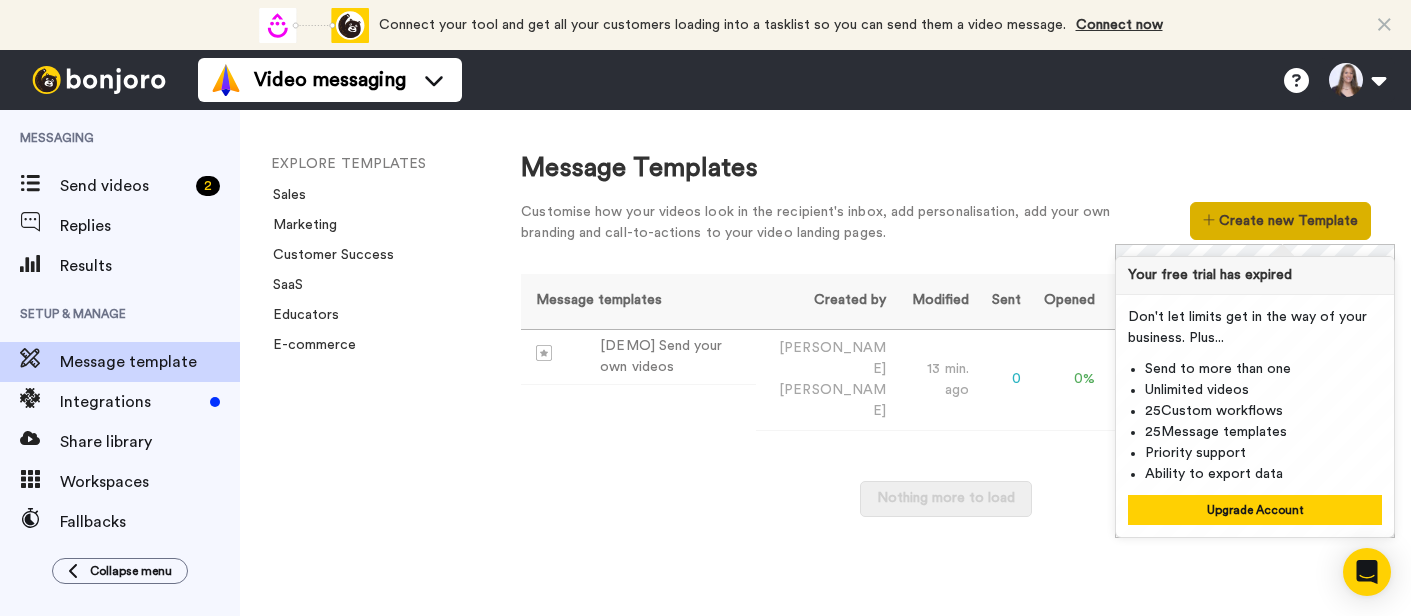click on "Create new Template" at bounding box center [1280, 221] 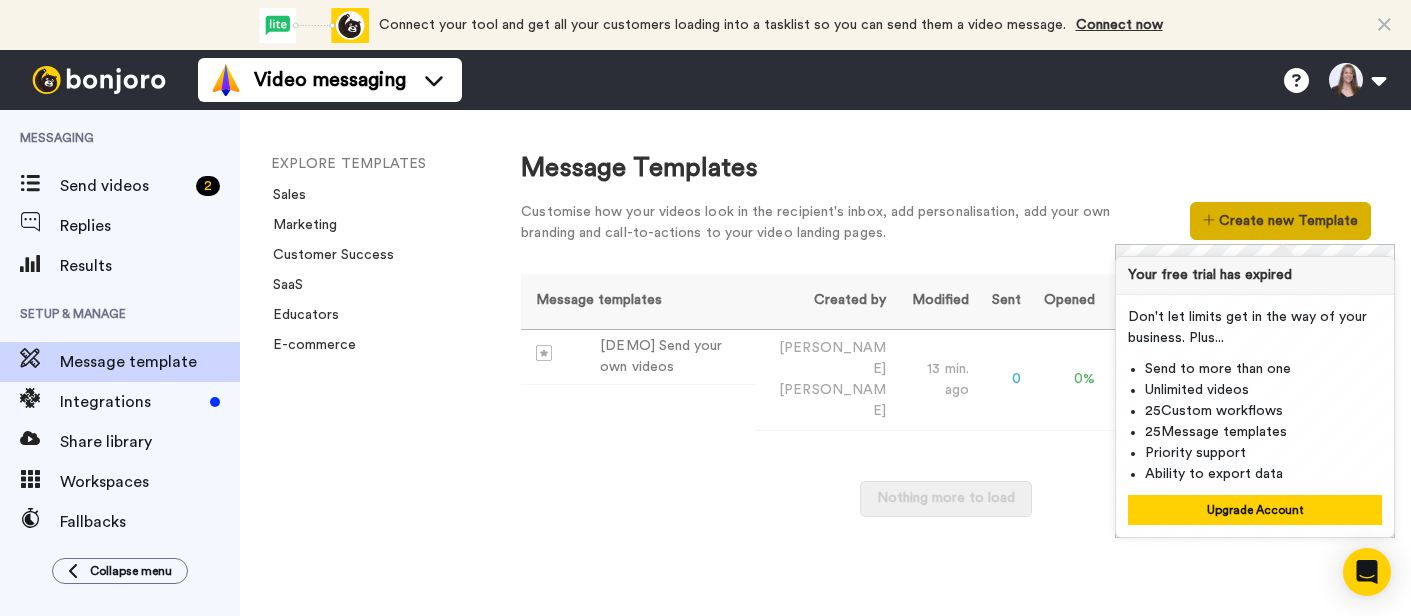 click on "Create new Template" at bounding box center (1280, 221) 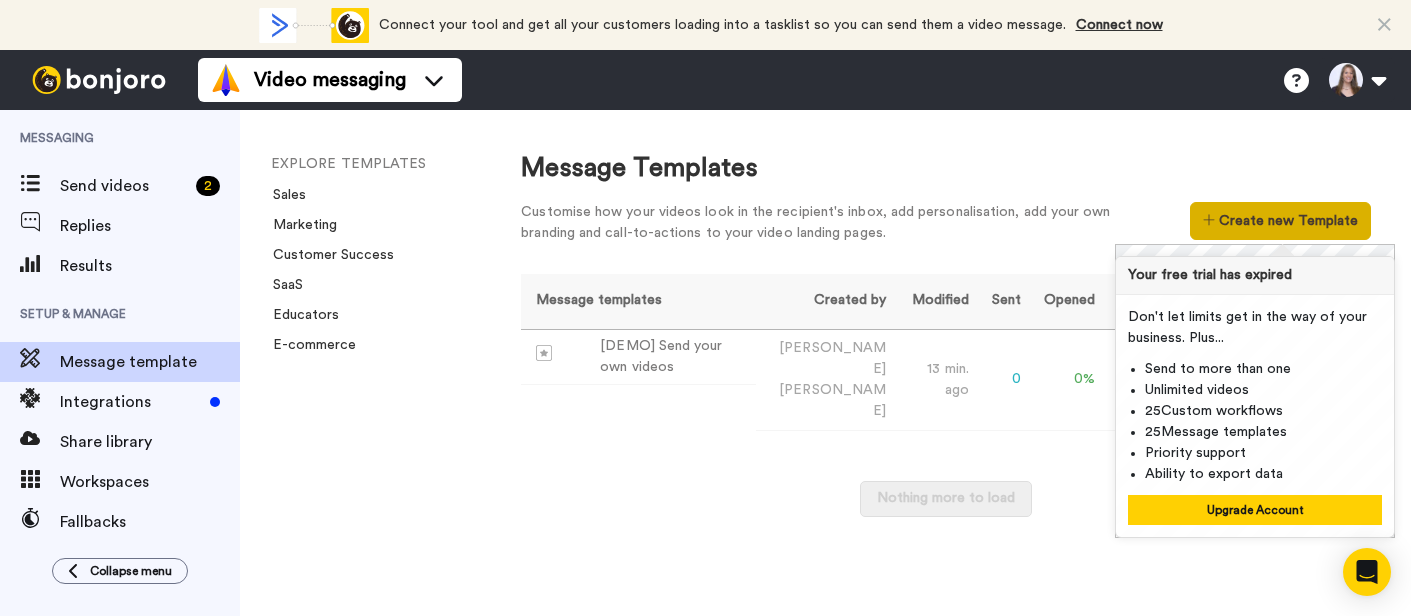 click on "Create new Template" at bounding box center (1280, 221) 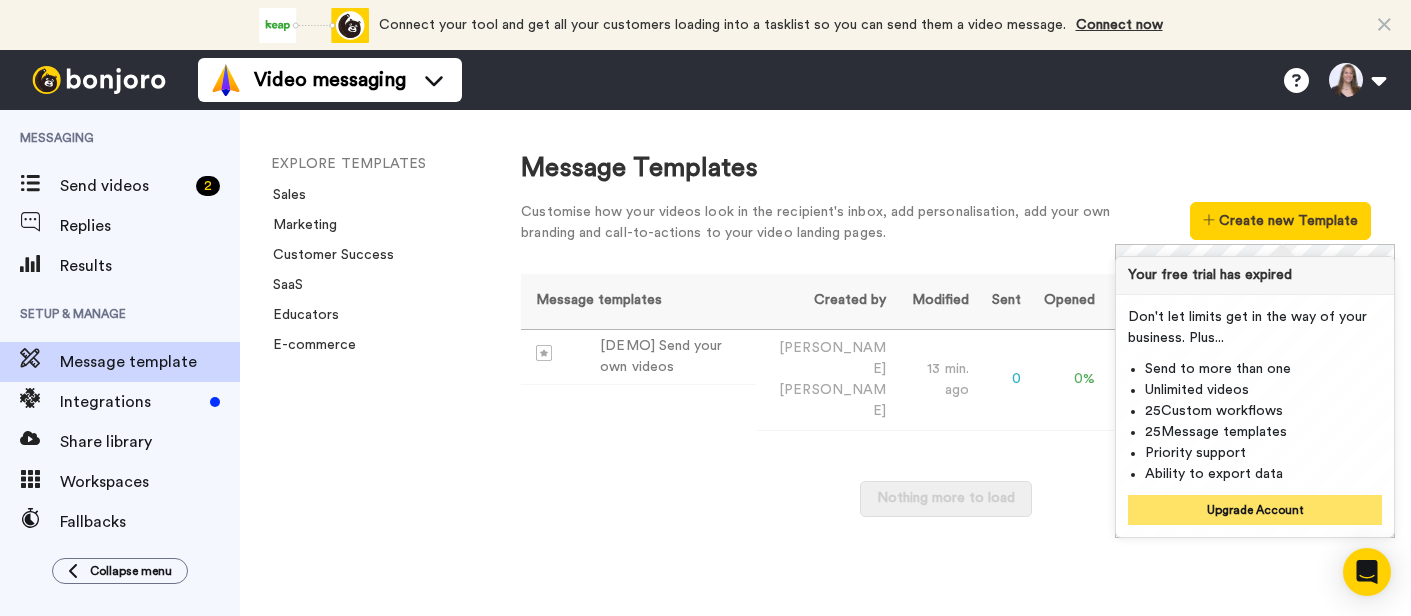 click on "Upgrade Account" at bounding box center [1255, 510] 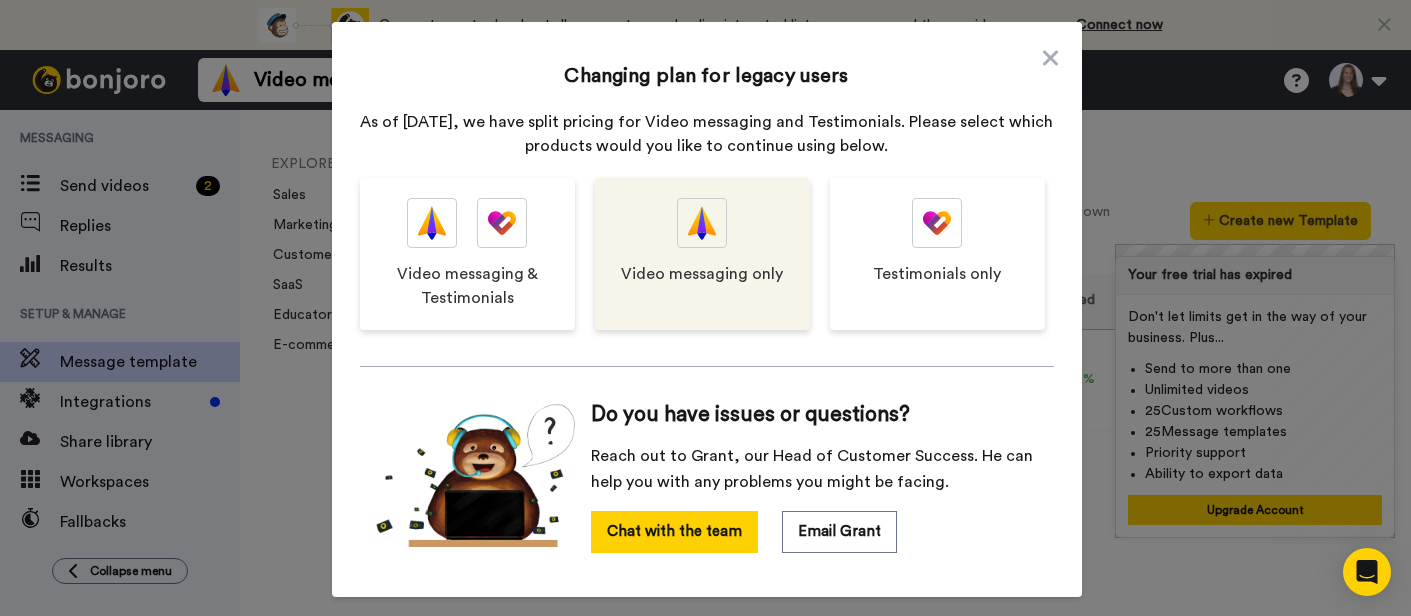 click on "Video messaging only" at bounding box center [702, 274] 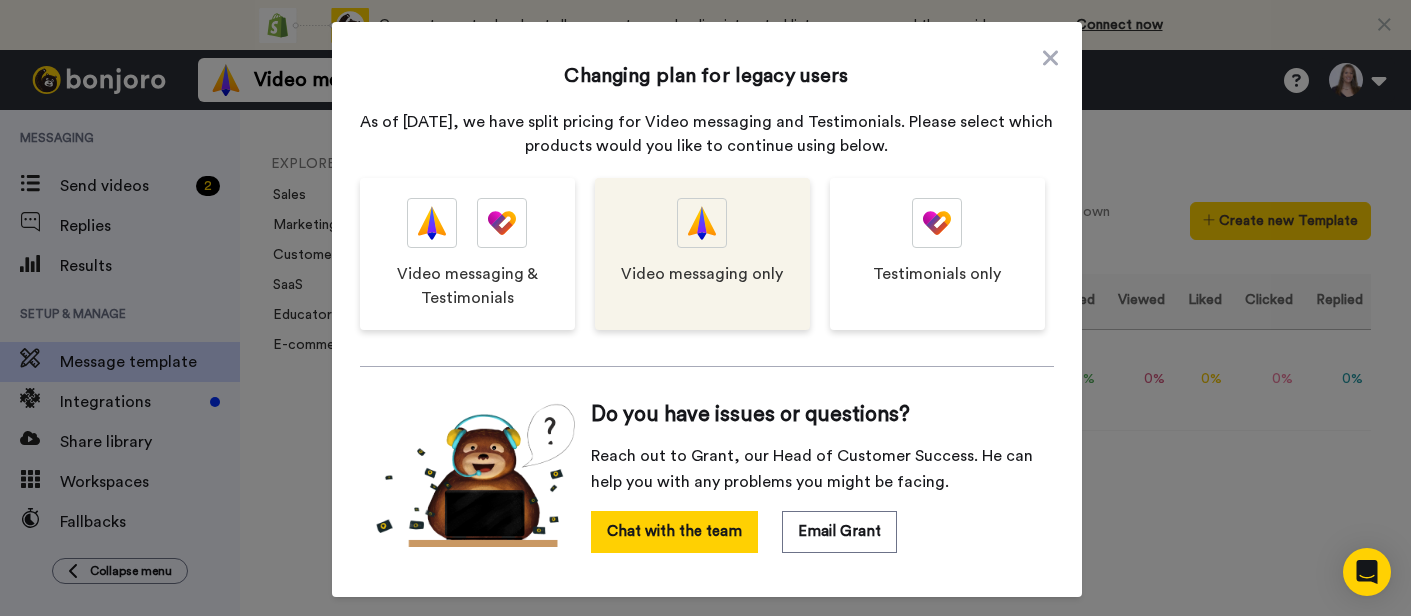 click on "Video messaging only" at bounding box center (702, 254) 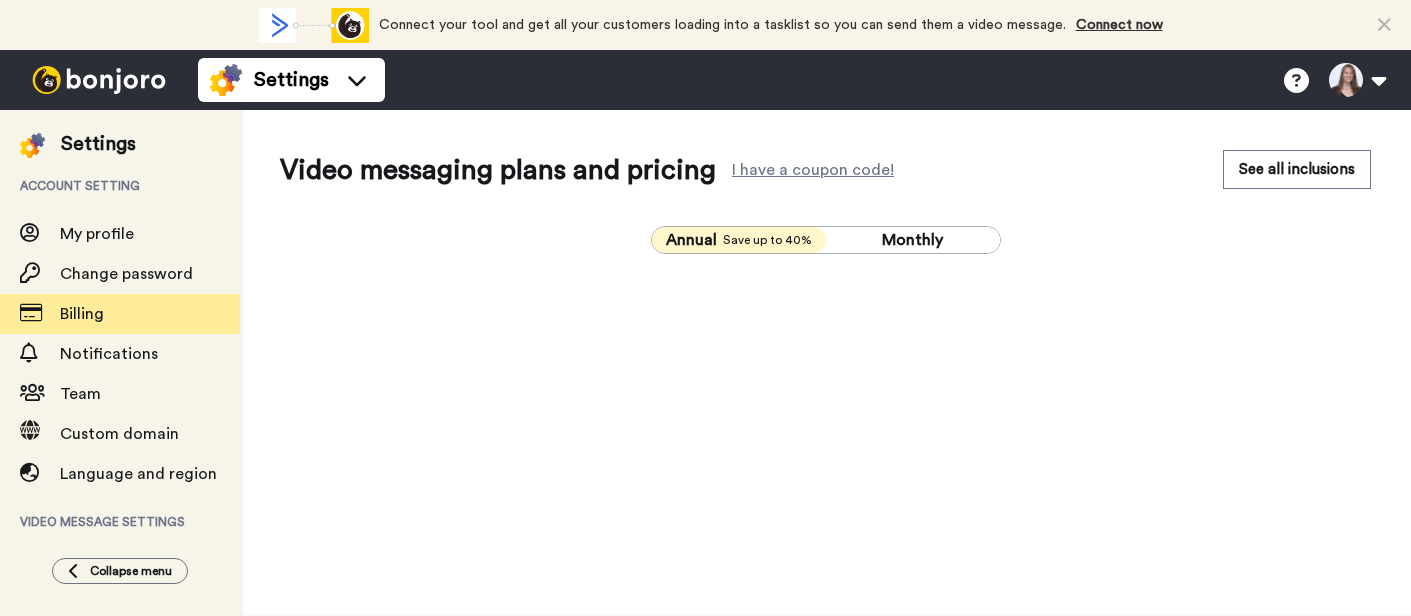 scroll, scrollTop: 0, scrollLeft: 0, axis: both 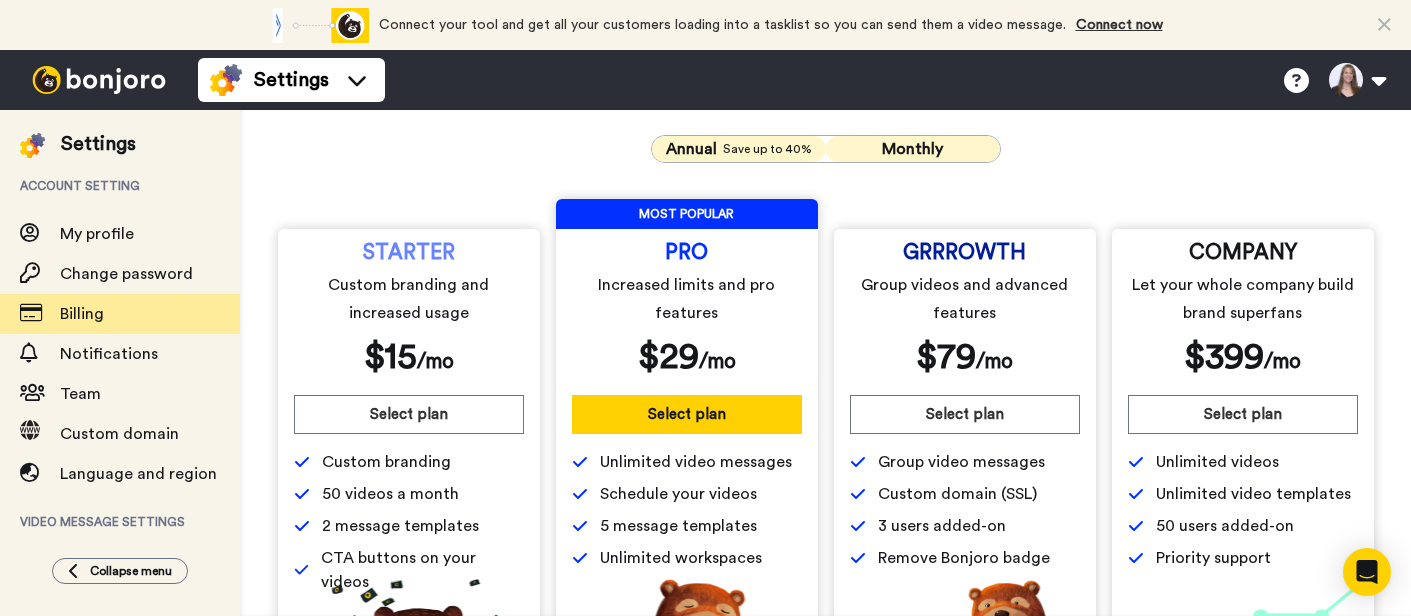 click on "Monthly" at bounding box center [912, 149] 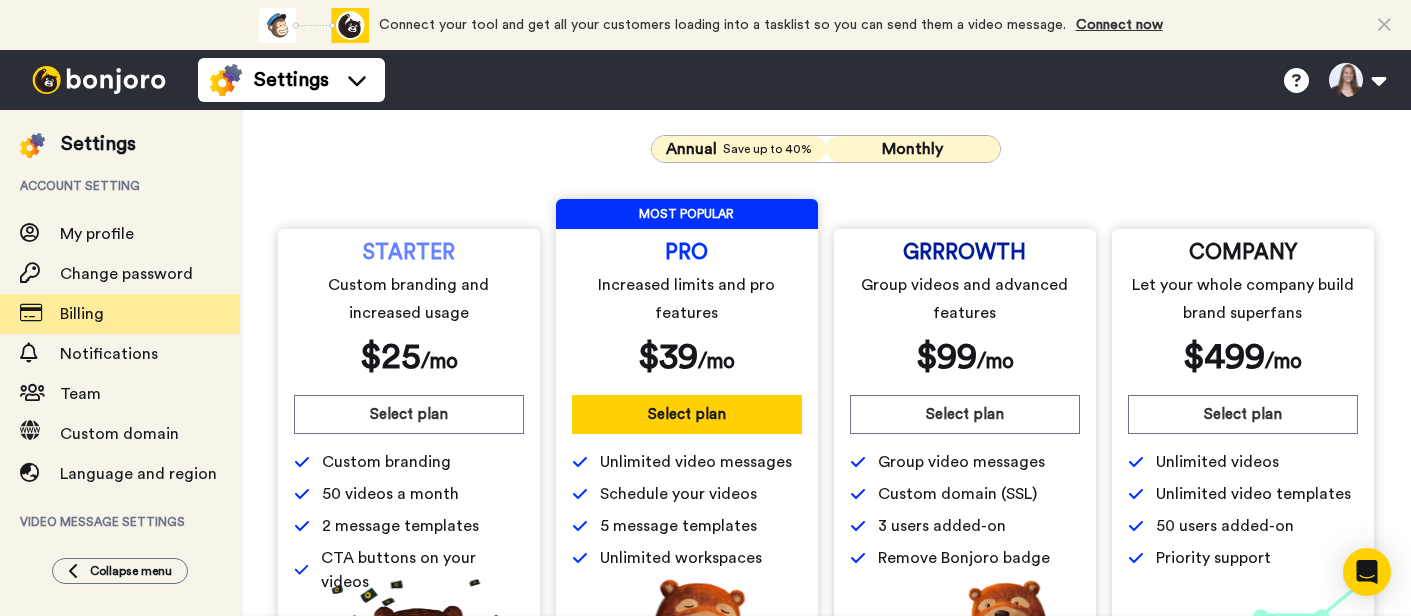 click on "Save up to 40%" at bounding box center (767, 149) 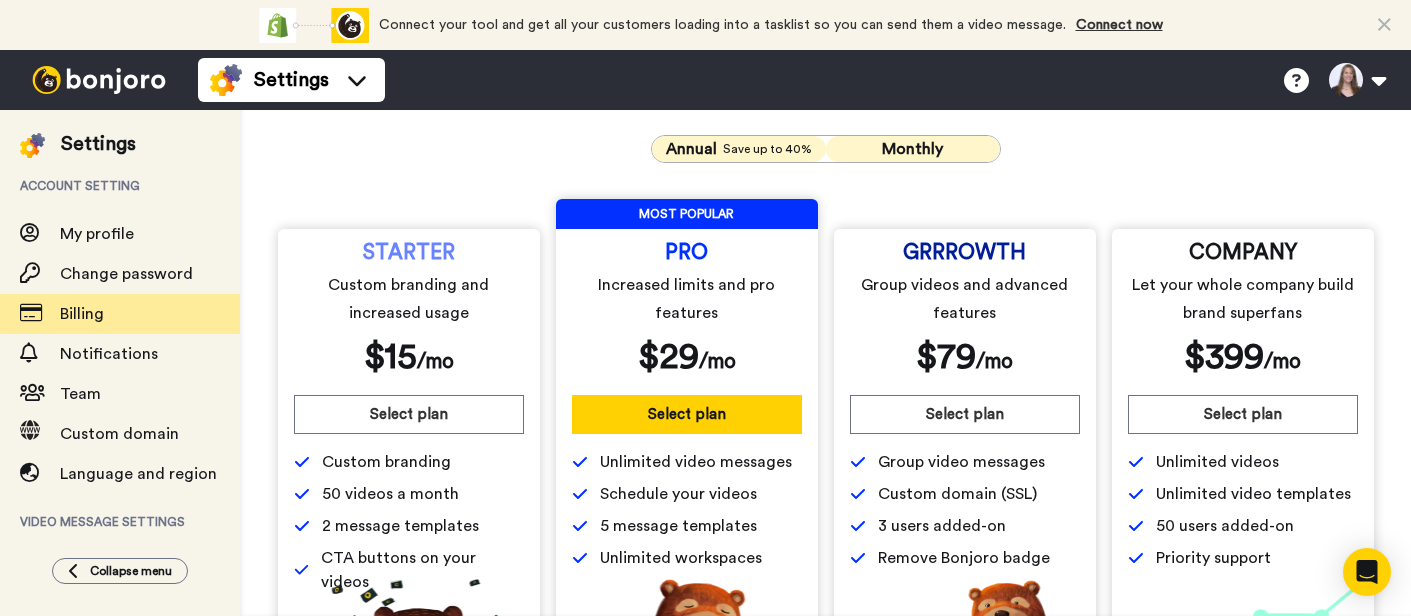click on "Monthly" at bounding box center (912, 149) 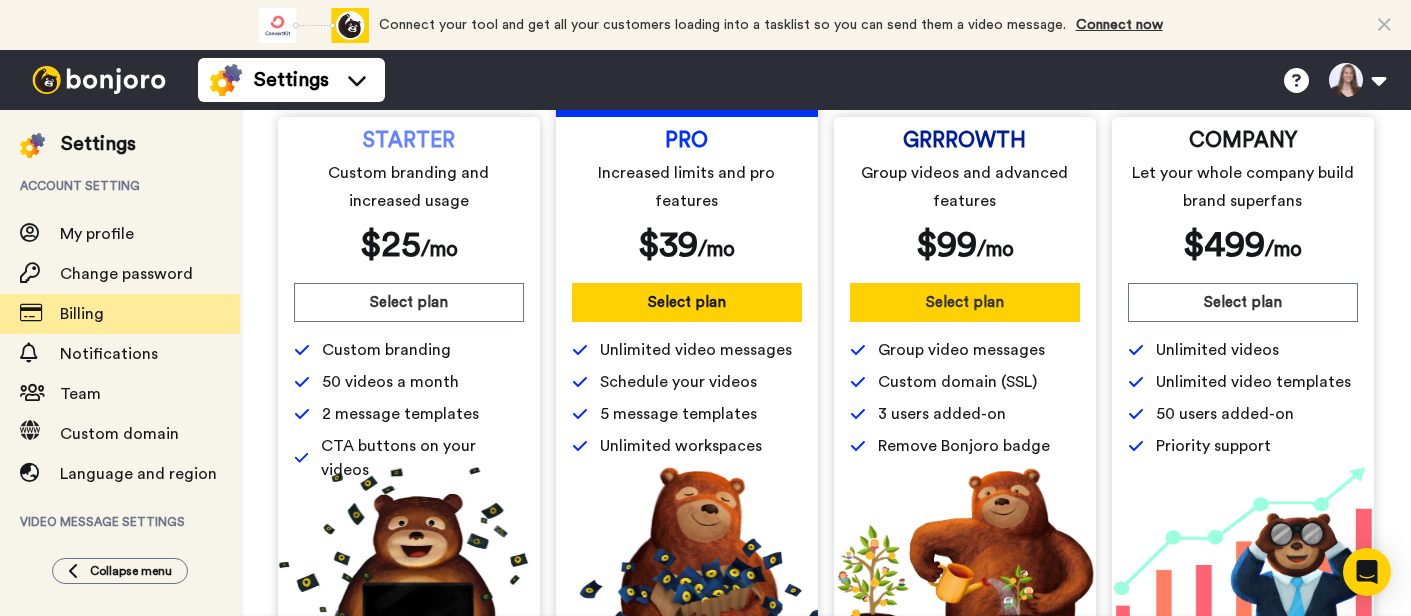 scroll, scrollTop: 209, scrollLeft: 0, axis: vertical 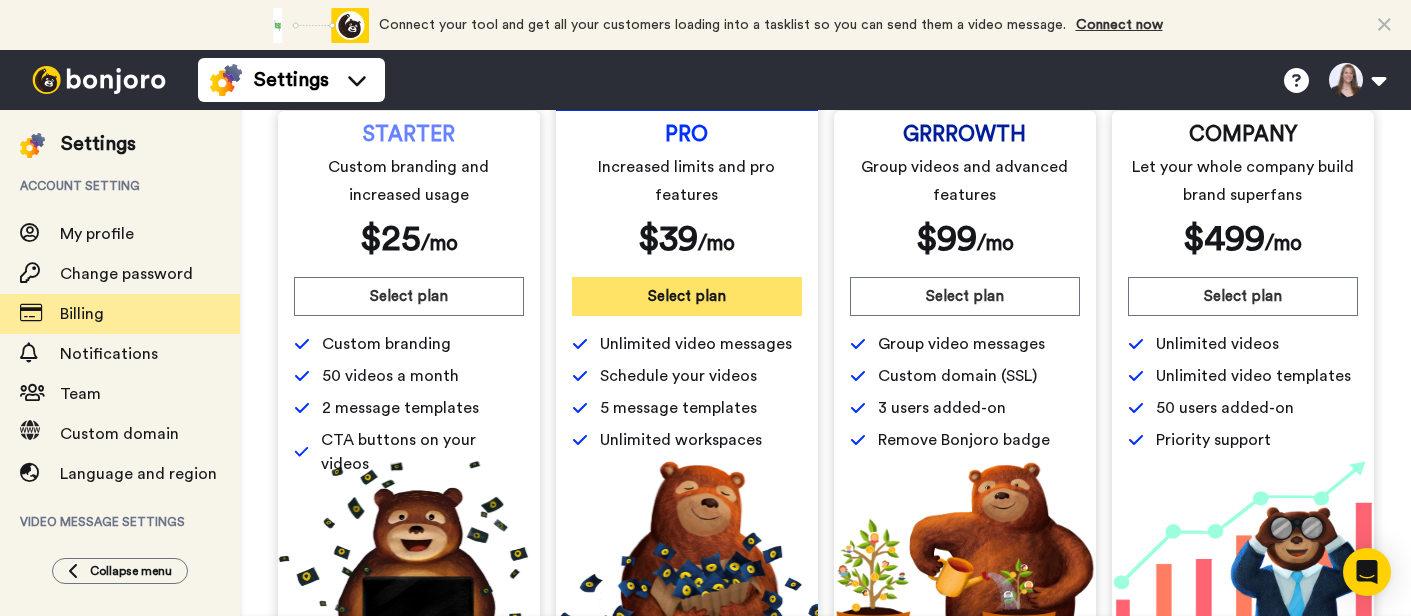 click on "Select plan" at bounding box center [687, 296] 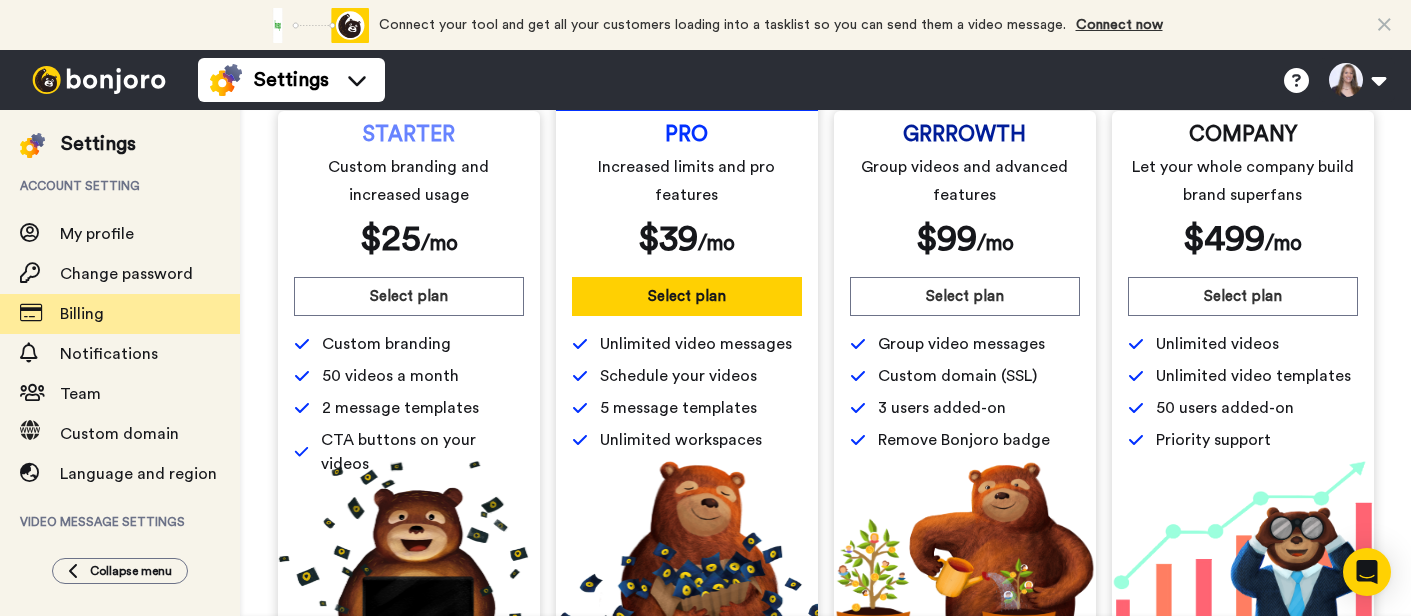 scroll, scrollTop: 0, scrollLeft: 0, axis: both 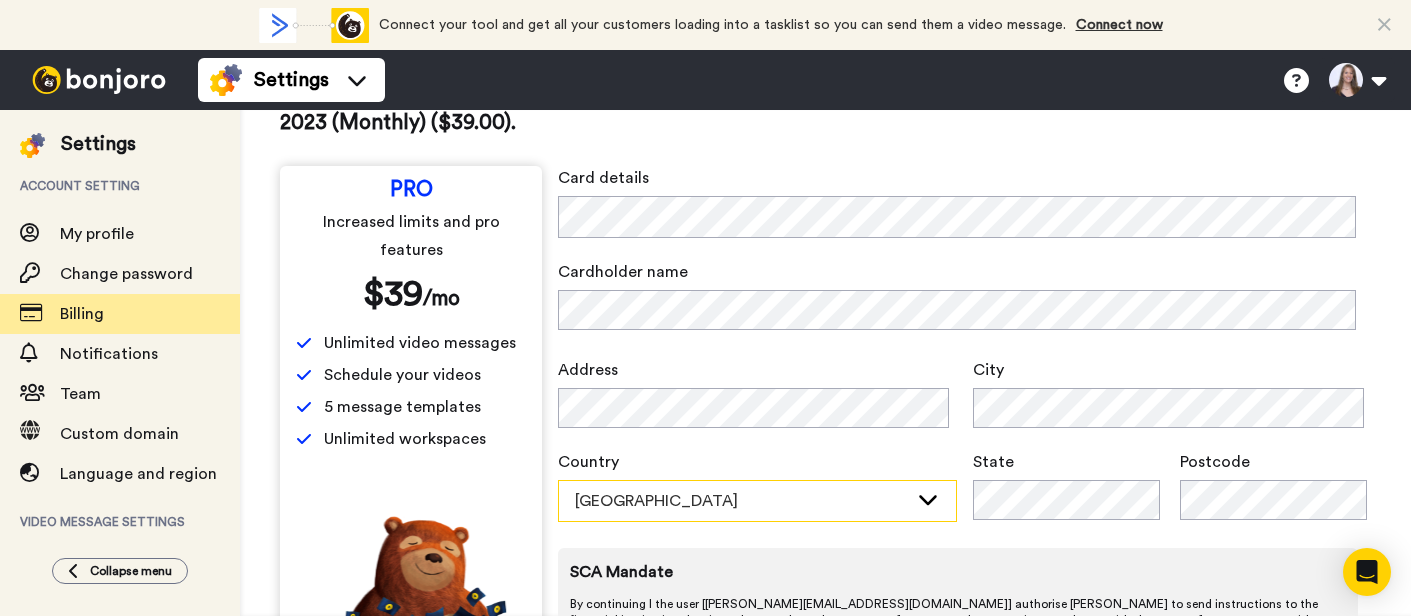 click 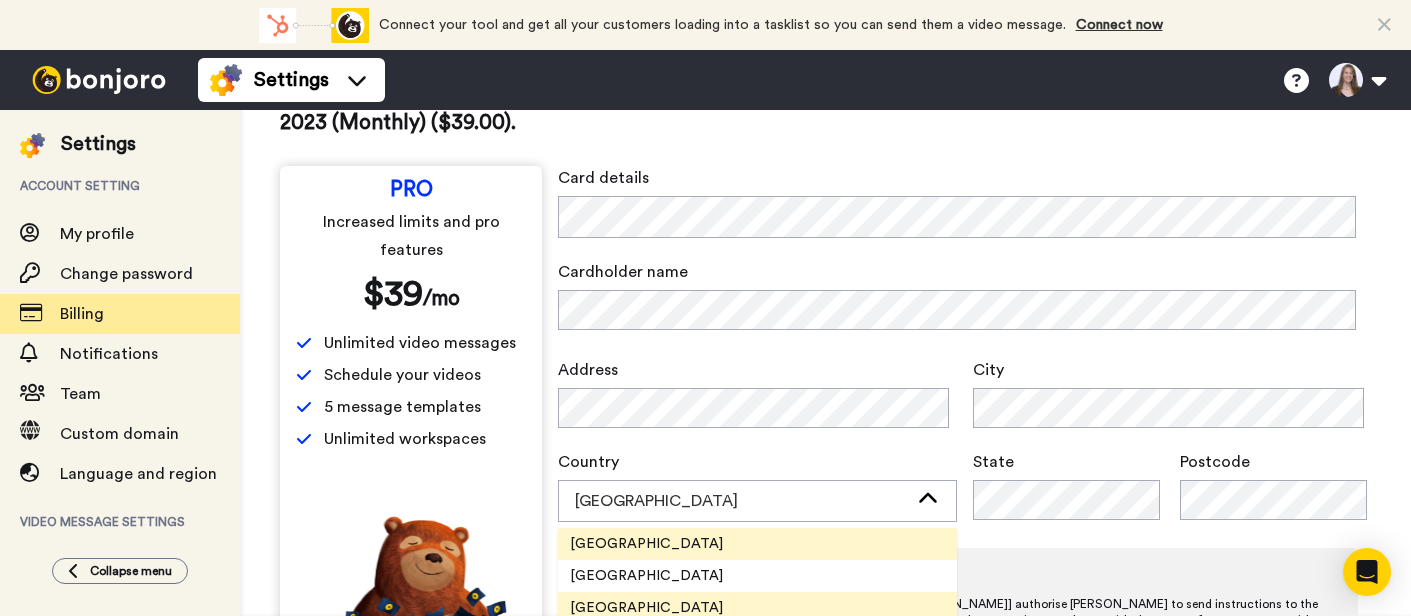 click on "United States" at bounding box center [757, 608] 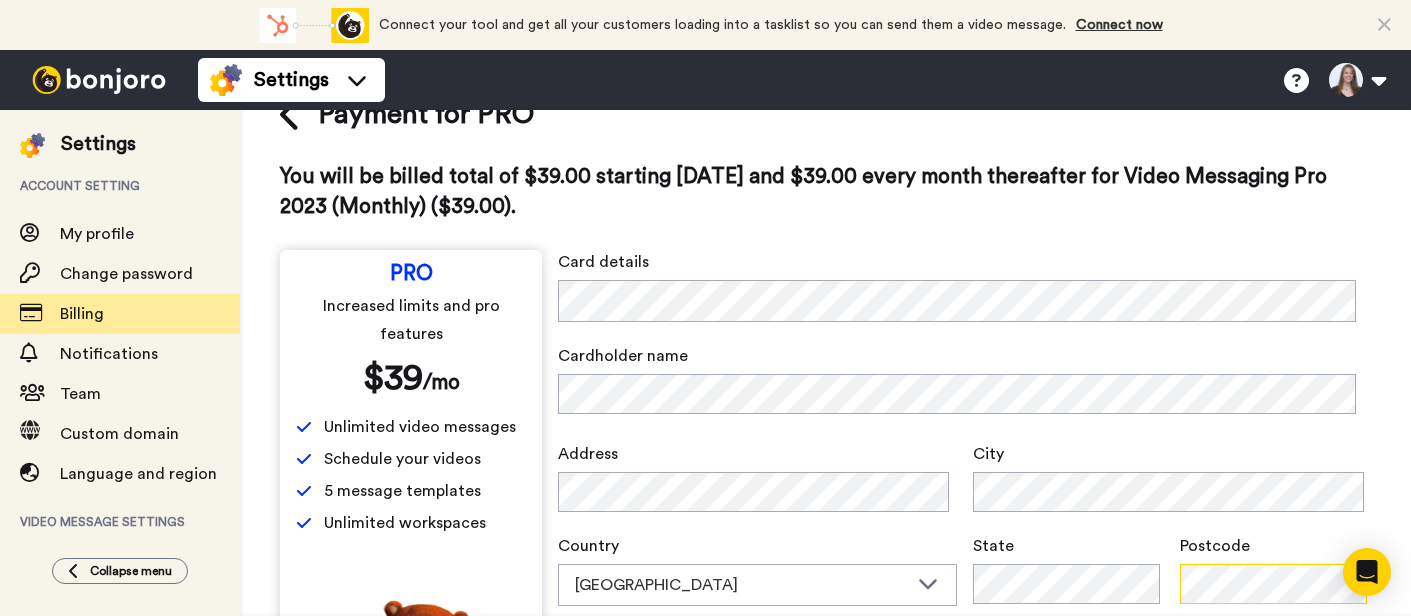 scroll, scrollTop: 51, scrollLeft: 0, axis: vertical 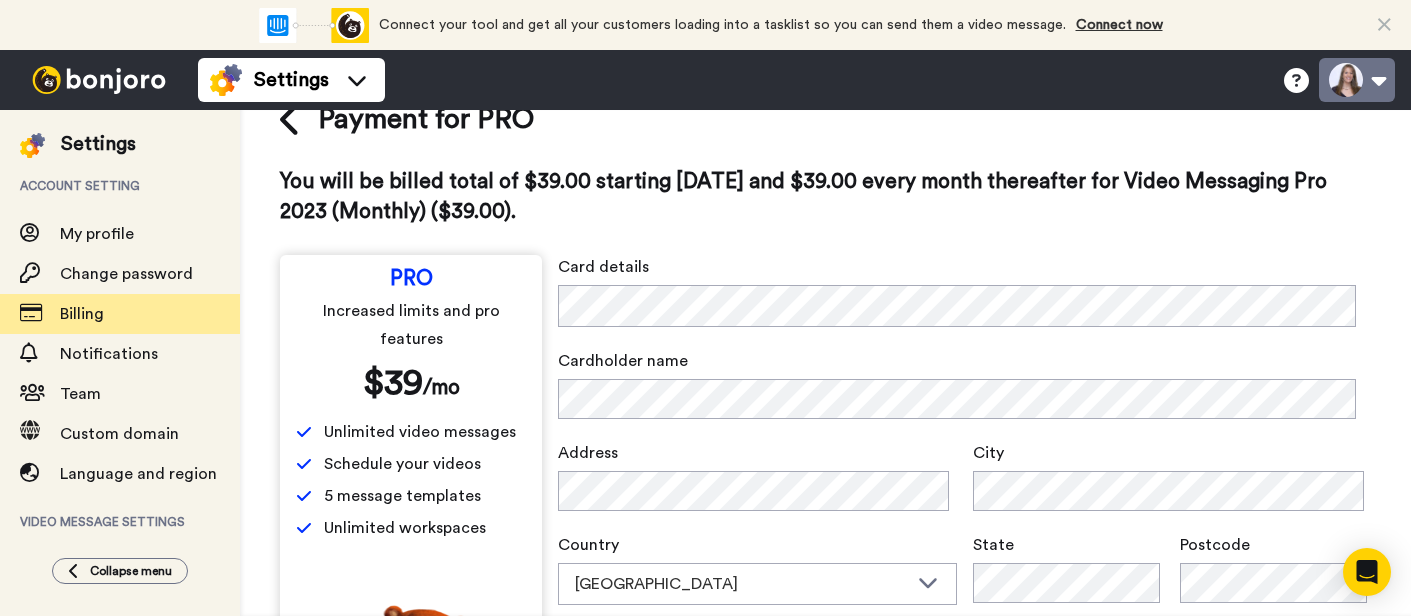 click at bounding box center [1357, 80] 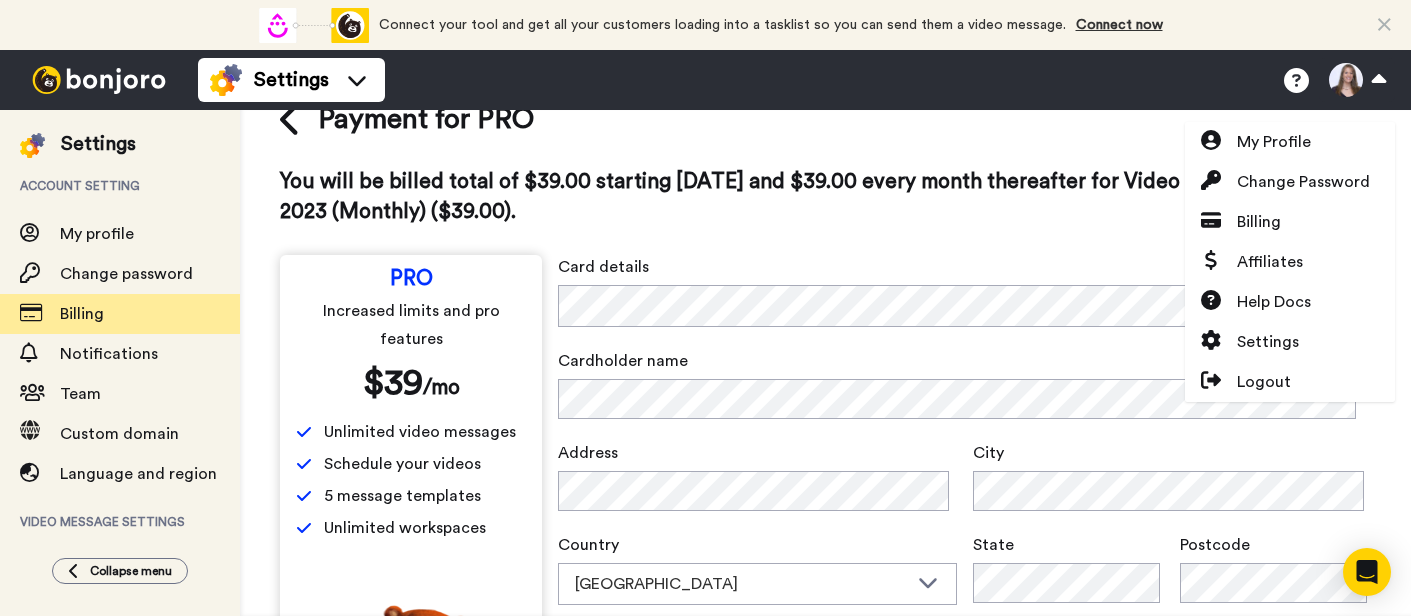 scroll, scrollTop: 13, scrollLeft: 0, axis: vertical 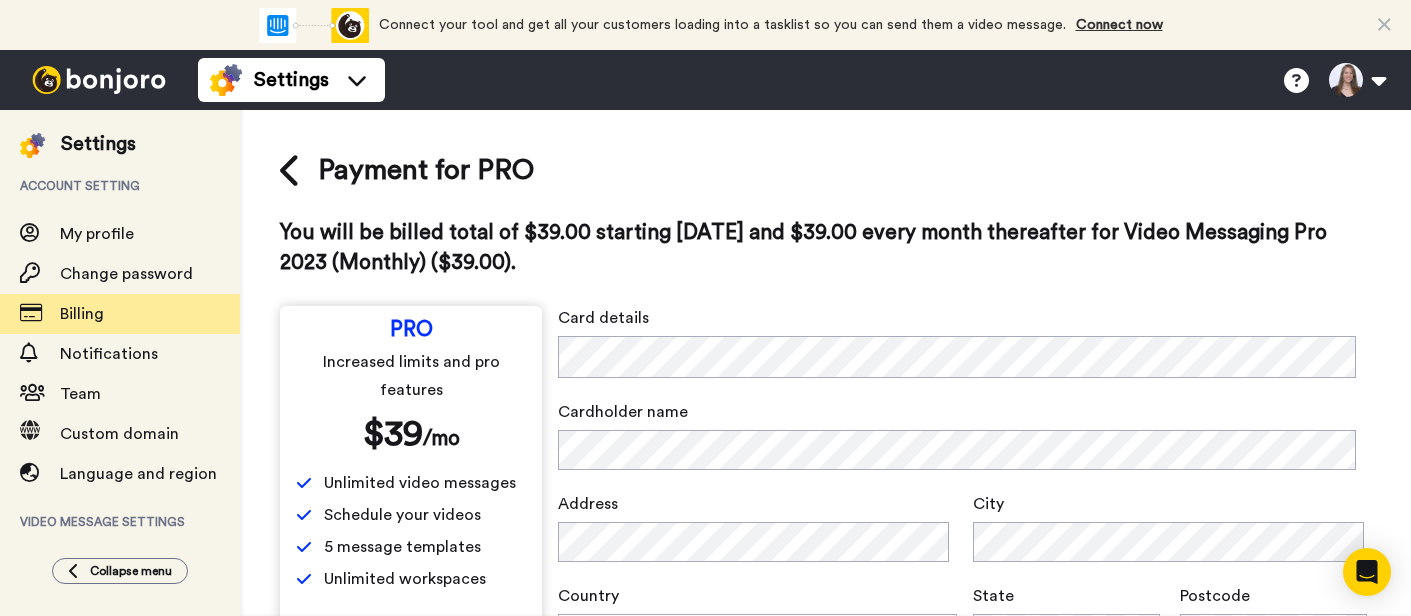 click on "Settings" at bounding box center (98, 144) 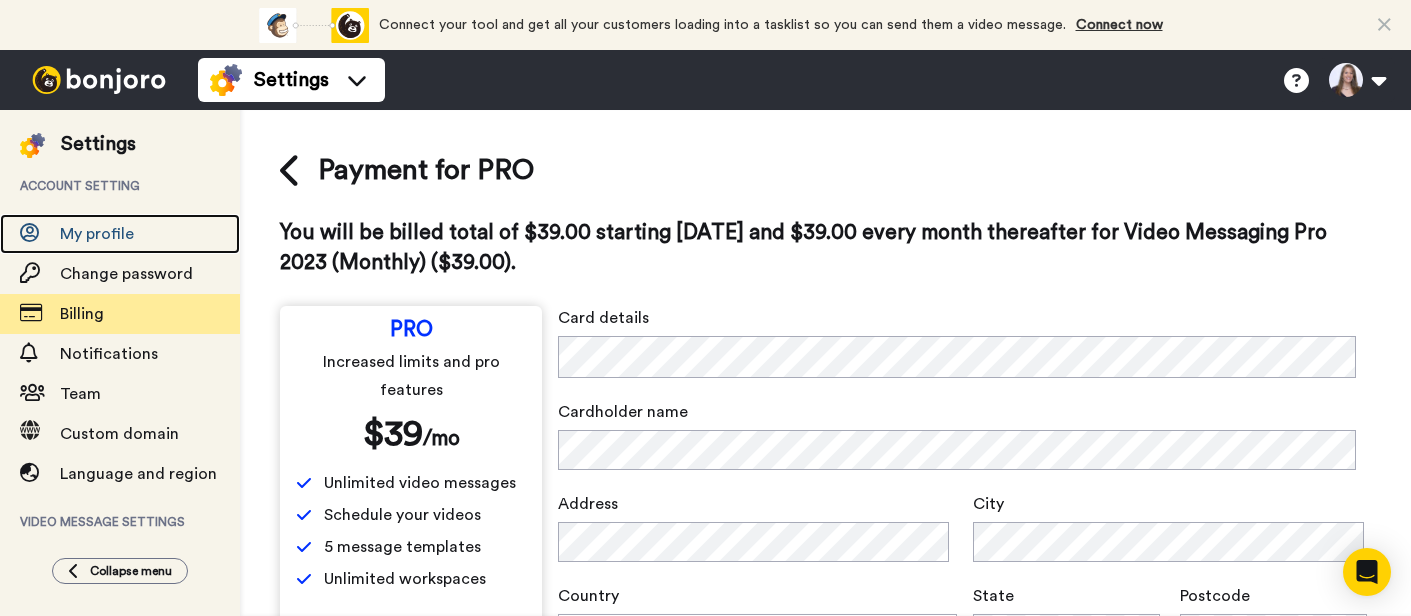 drag, startPoint x: 107, startPoint y: 225, endPoint x: 216, endPoint y: 198, distance: 112.29426 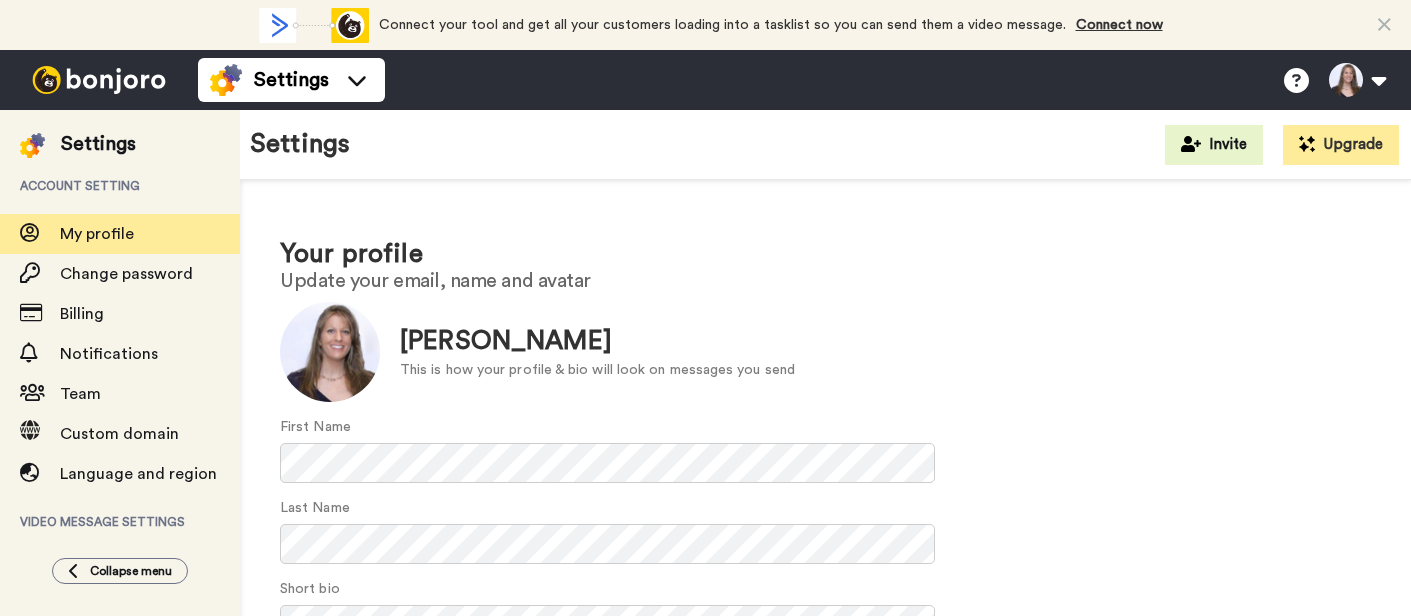 scroll, scrollTop: 0, scrollLeft: 0, axis: both 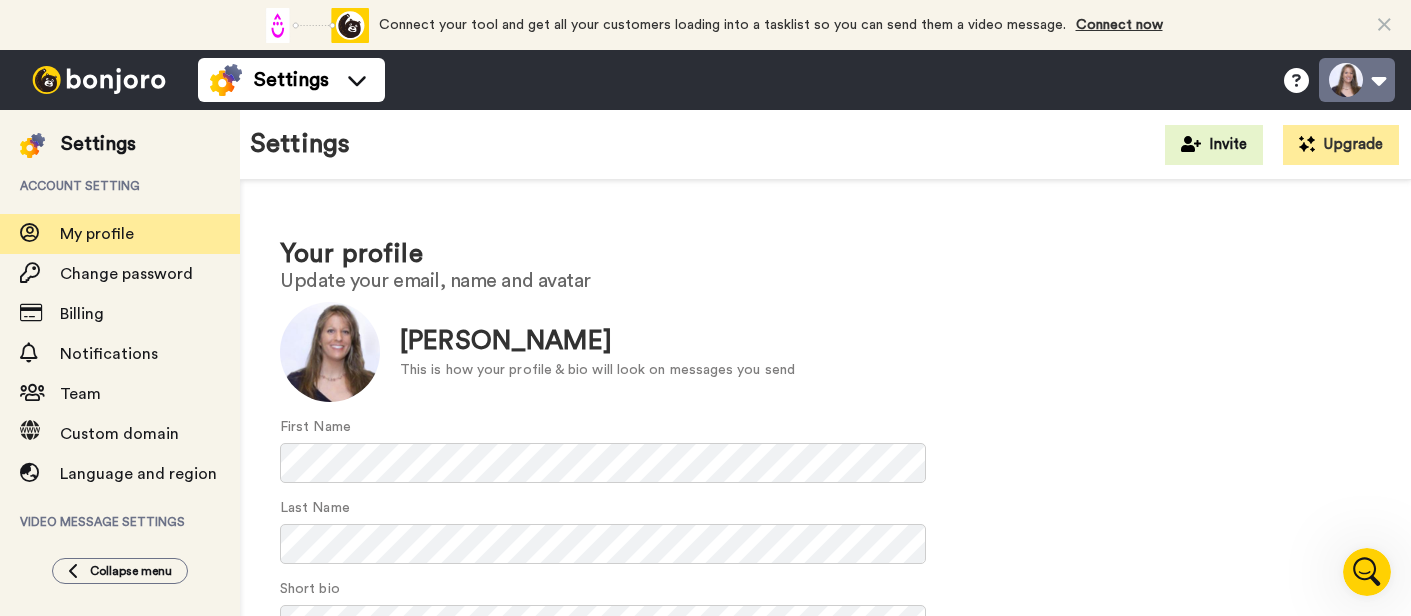 click at bounding box center (1357, 80) 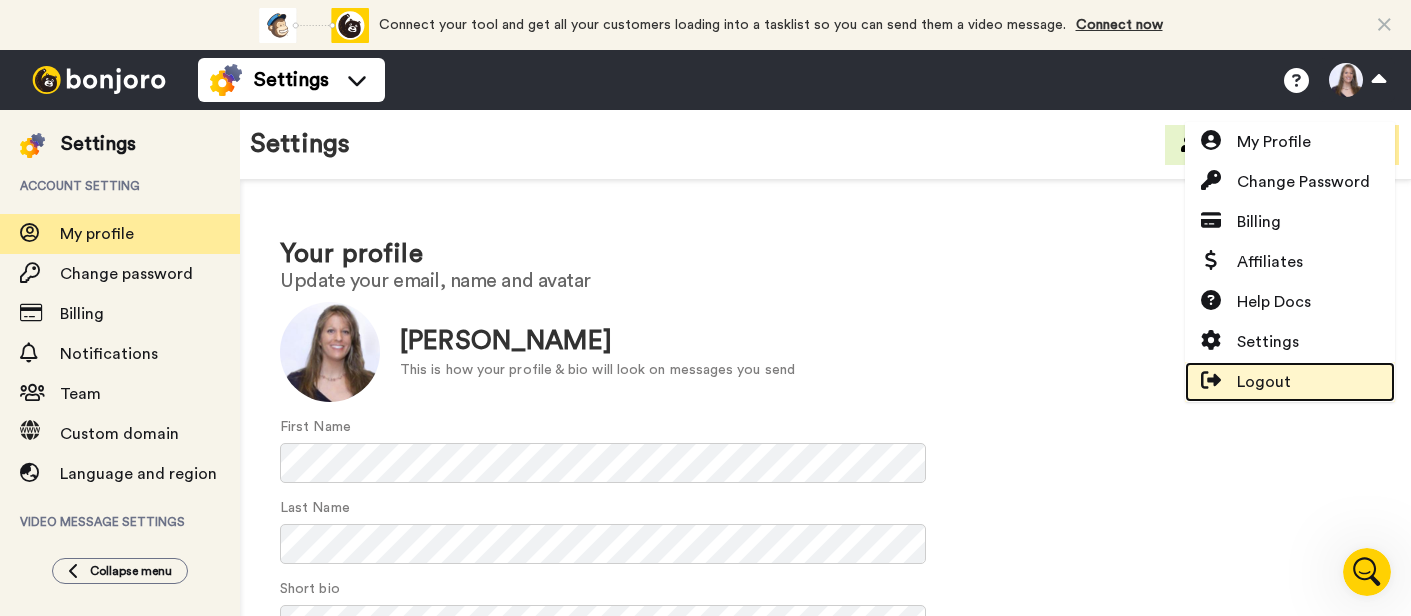 click on "Logout" at bounding box center (1290, 382) 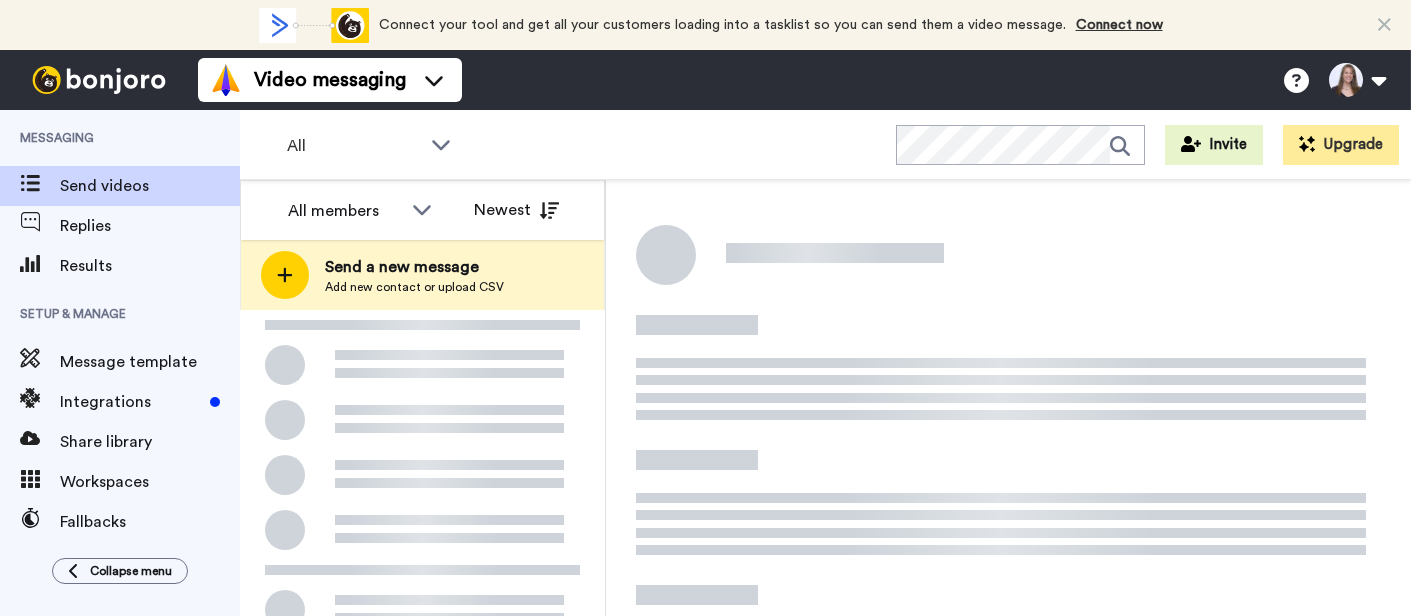 scroll, scrollTop: 0, scrollLeft: 0, axis: both 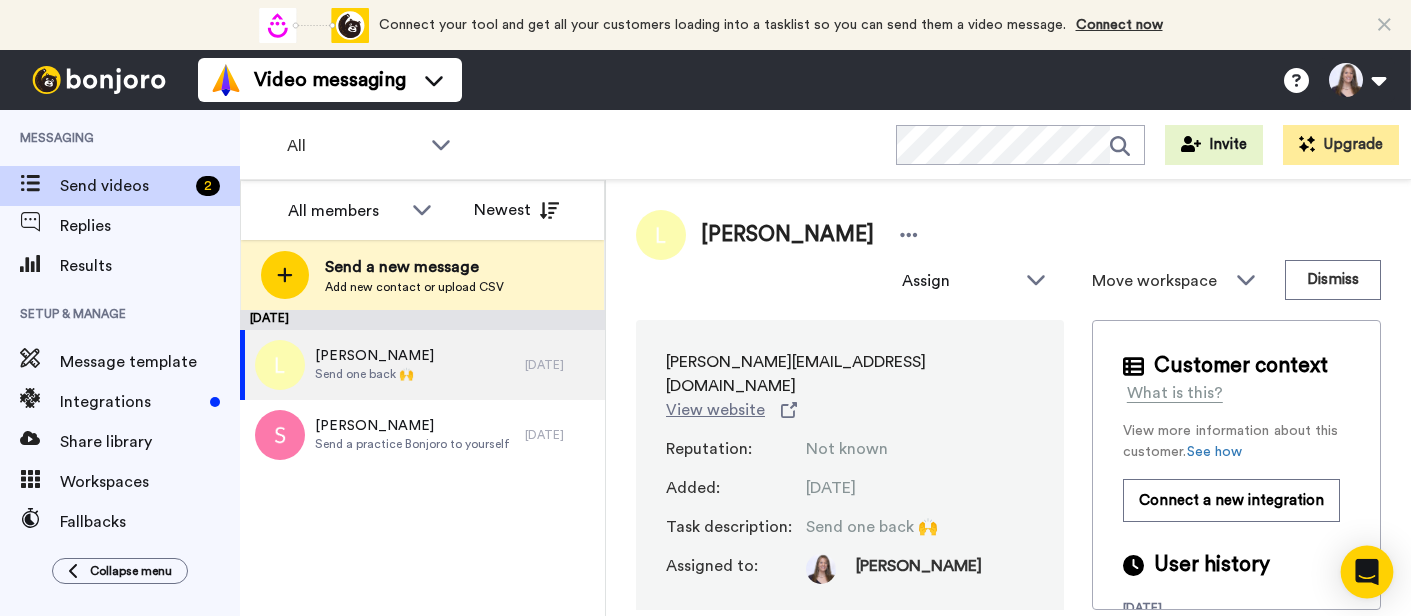 click 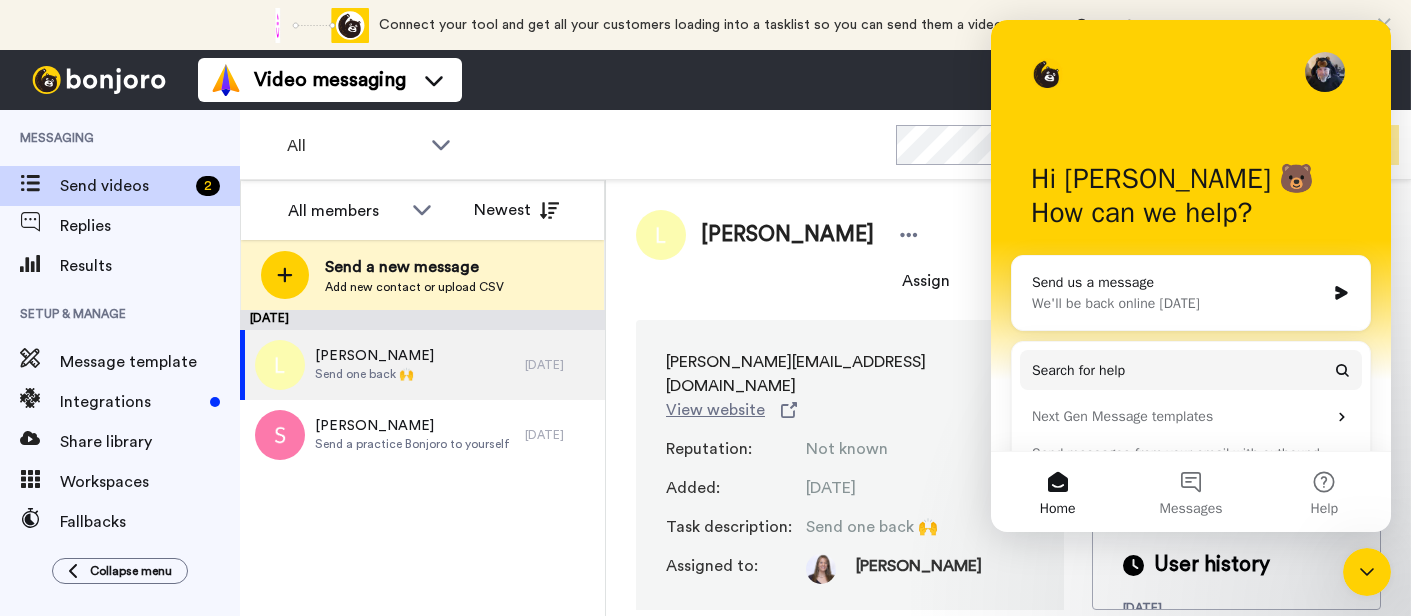 scroll, scrollTop: 0, scrollLeft: 0, axis: both 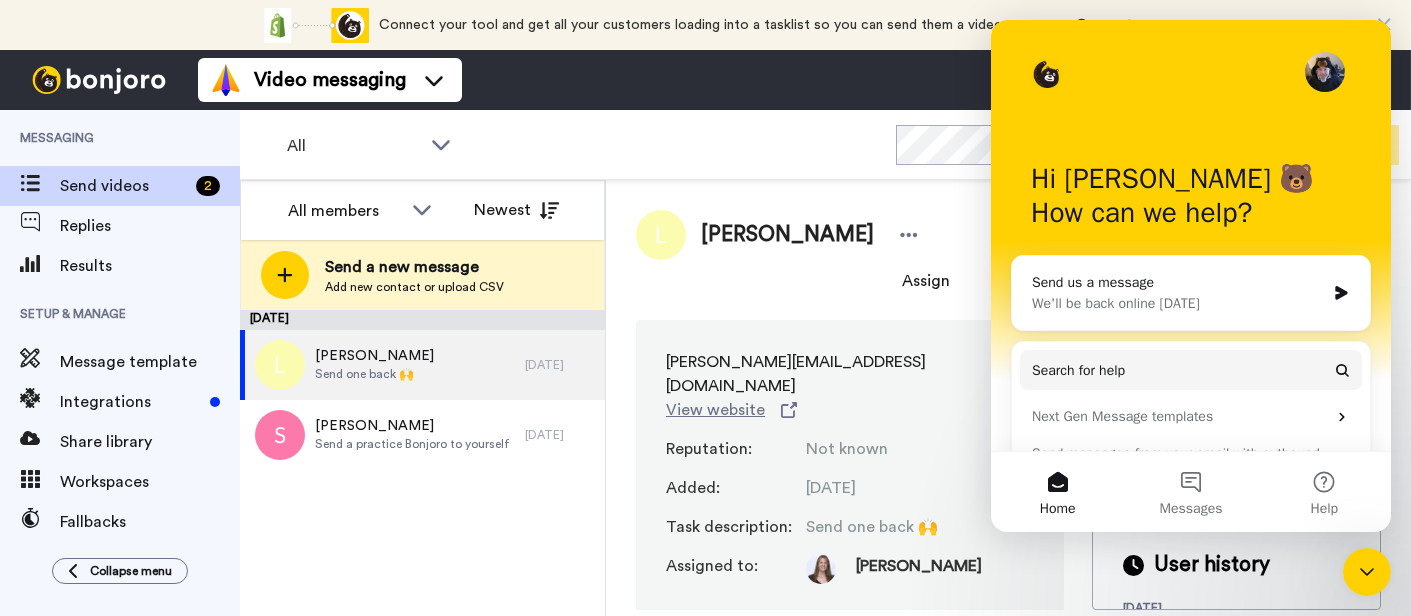 click on "We'll be back online on Sunday" at bounding box center (1178, 303) 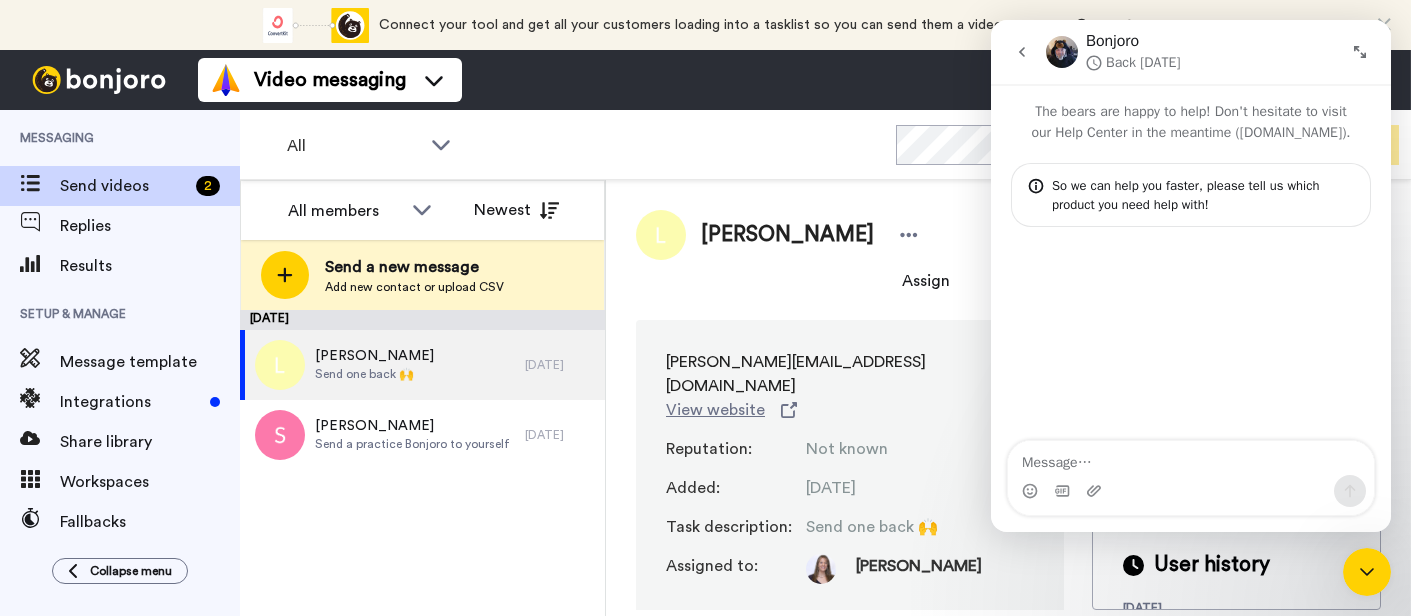 click at bounding box center (1191, 458) 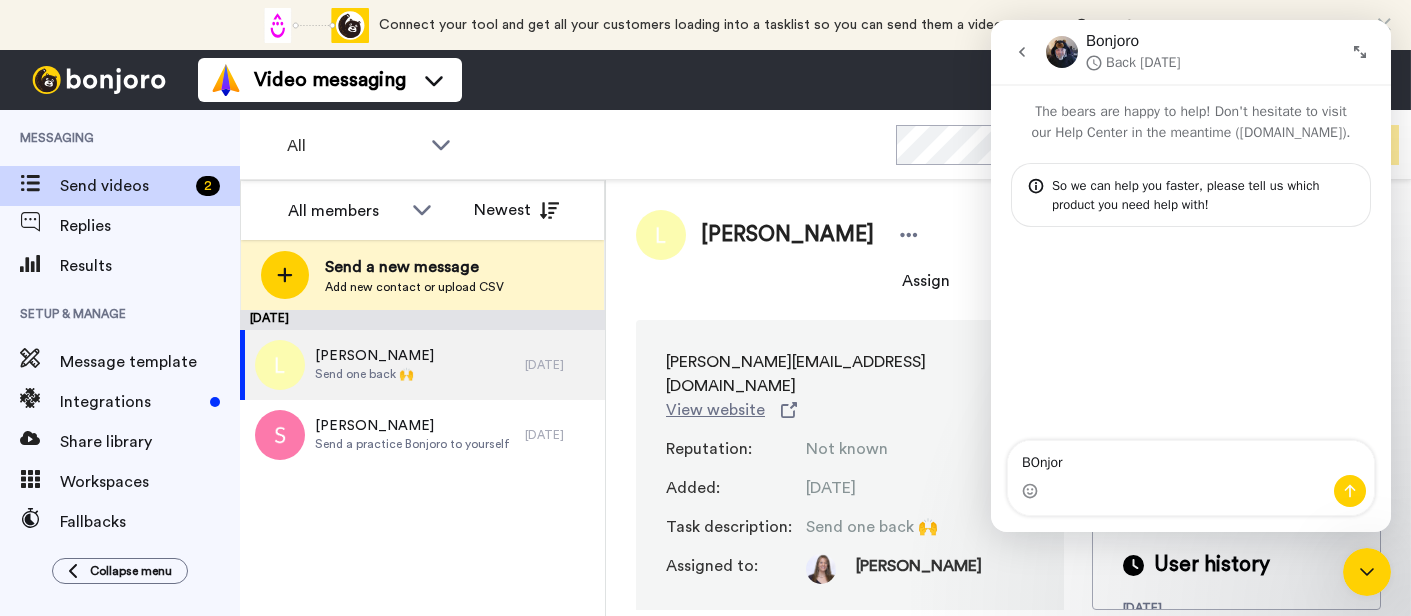 type on "BOnjoro" 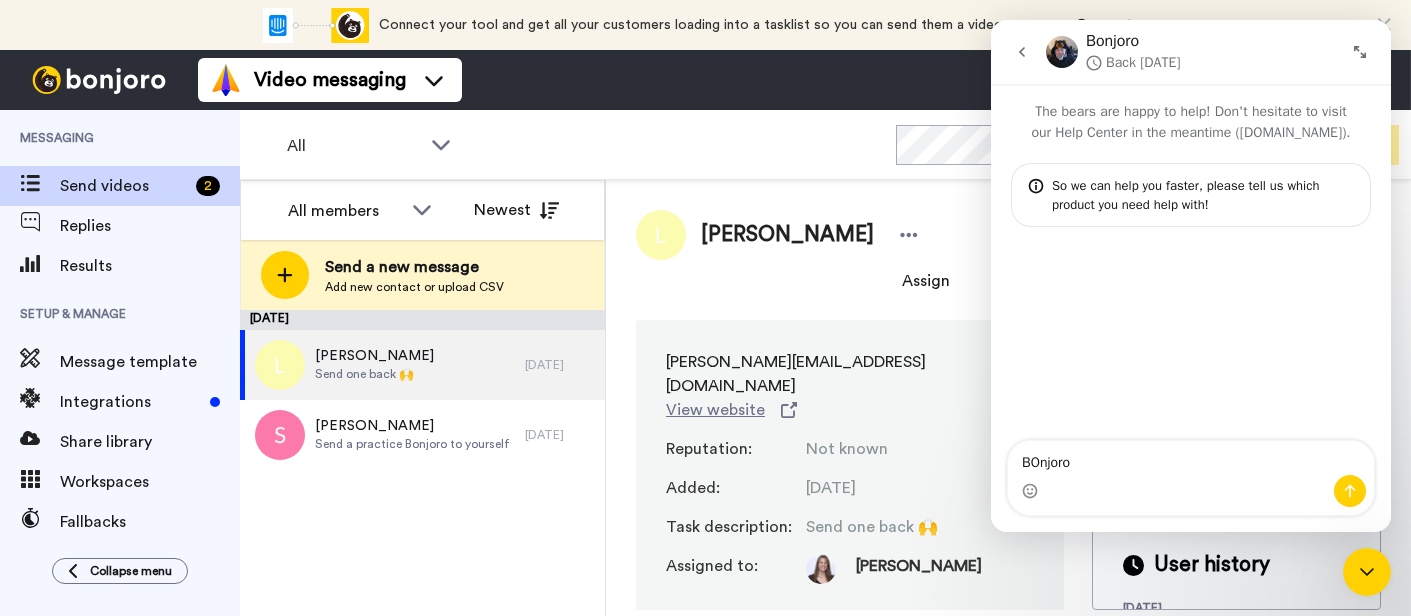 type 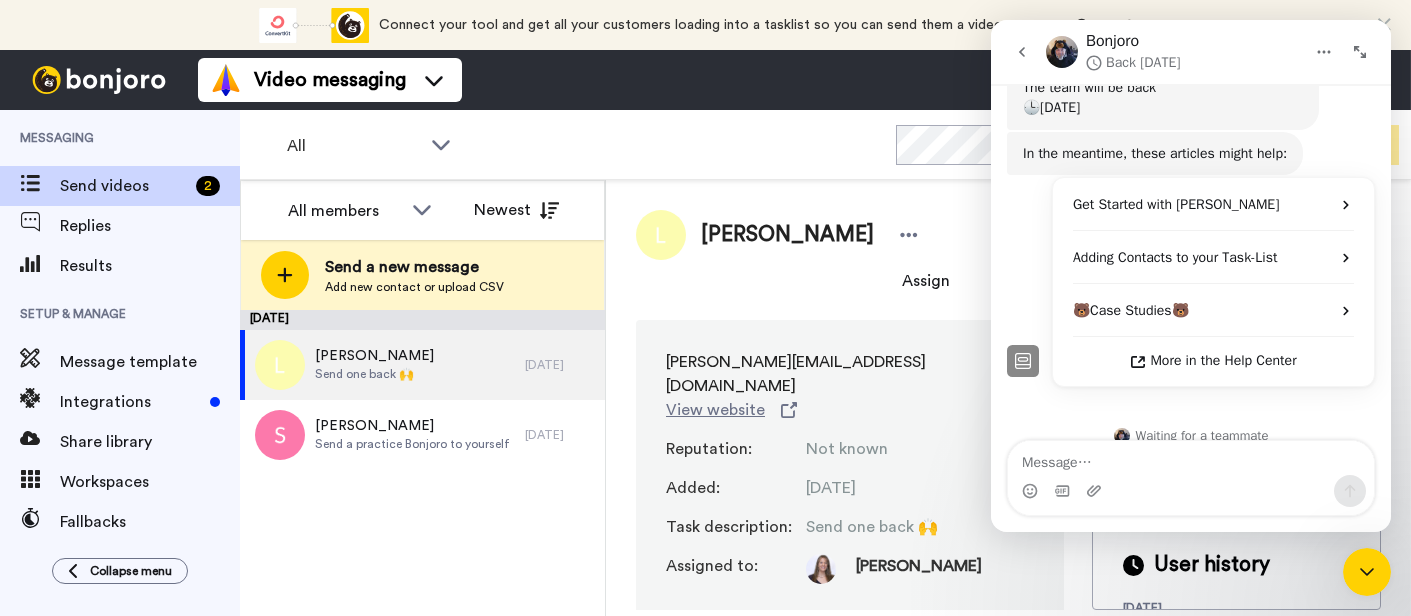scroll, scrollTop: 317, scrollLeft: 0, axis: vertical 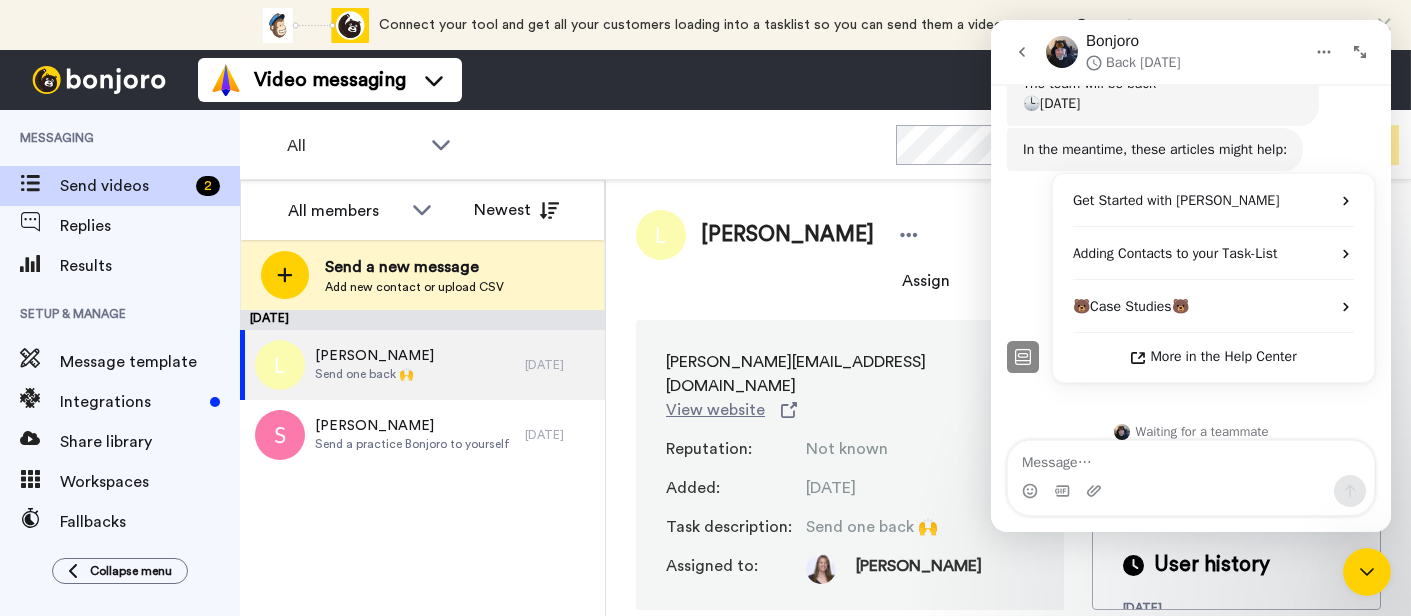click 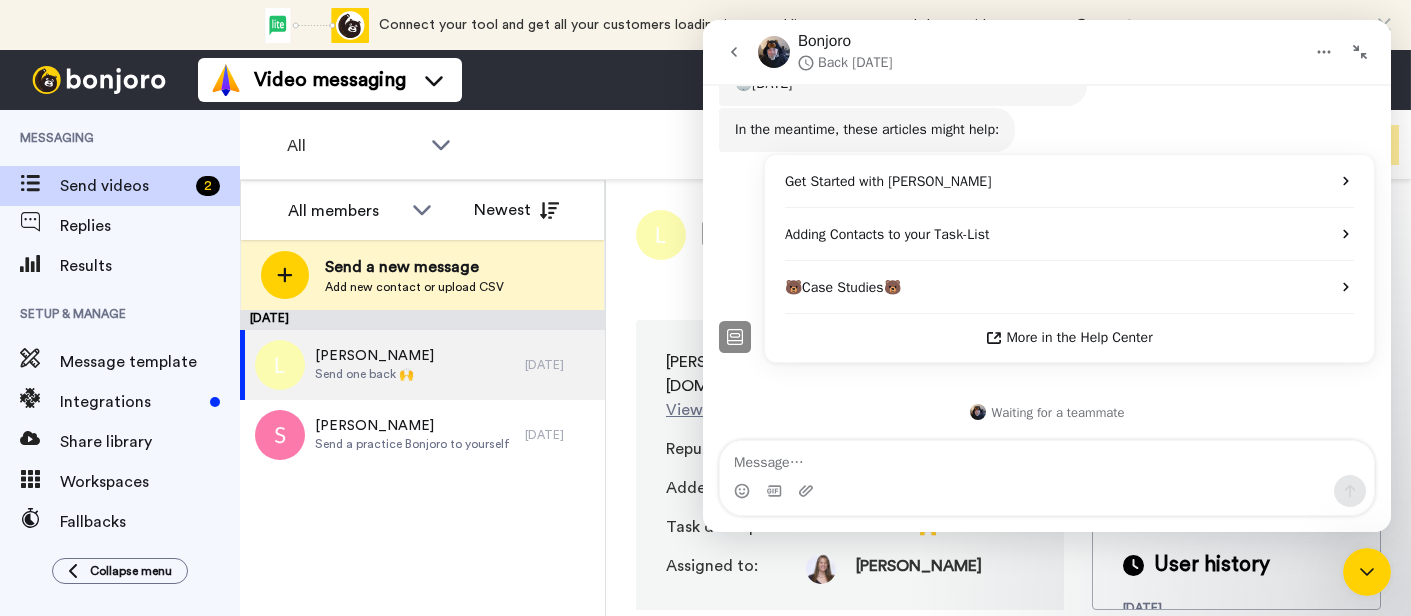 scroll, scrollTop: 298, scrollLeft: 0, axis: vertical 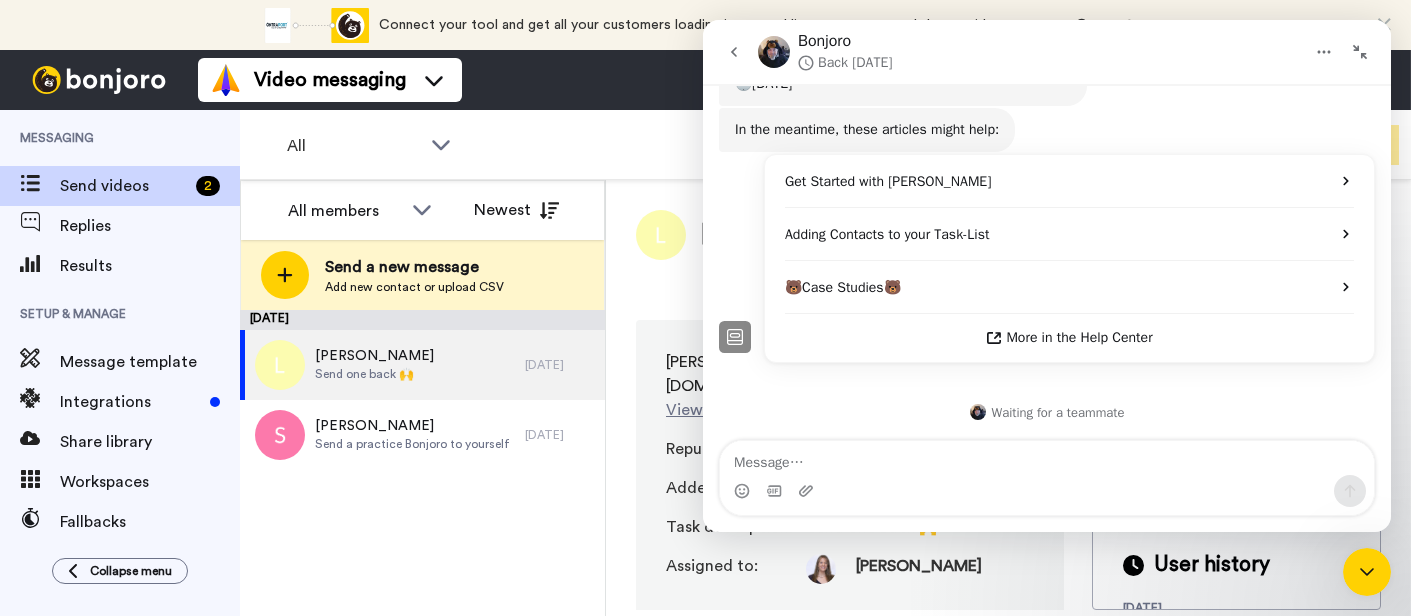 click 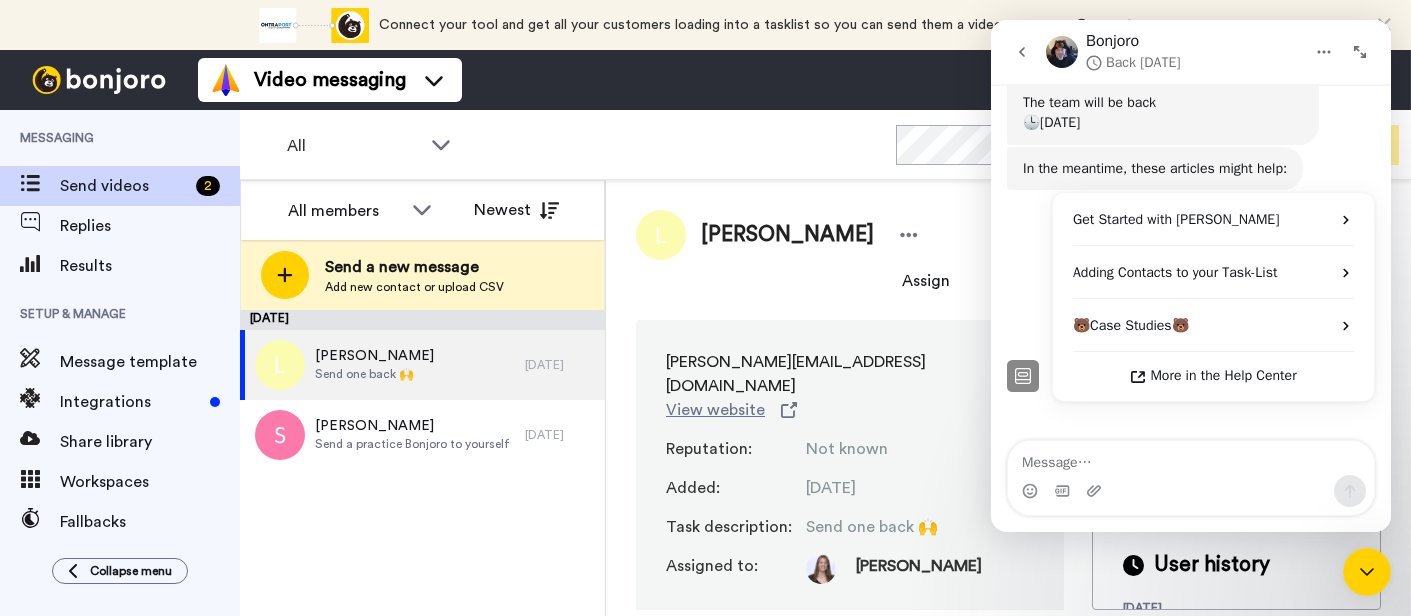 scroll, scrollTop: 317, scrollLeft: 0, axis: vertical 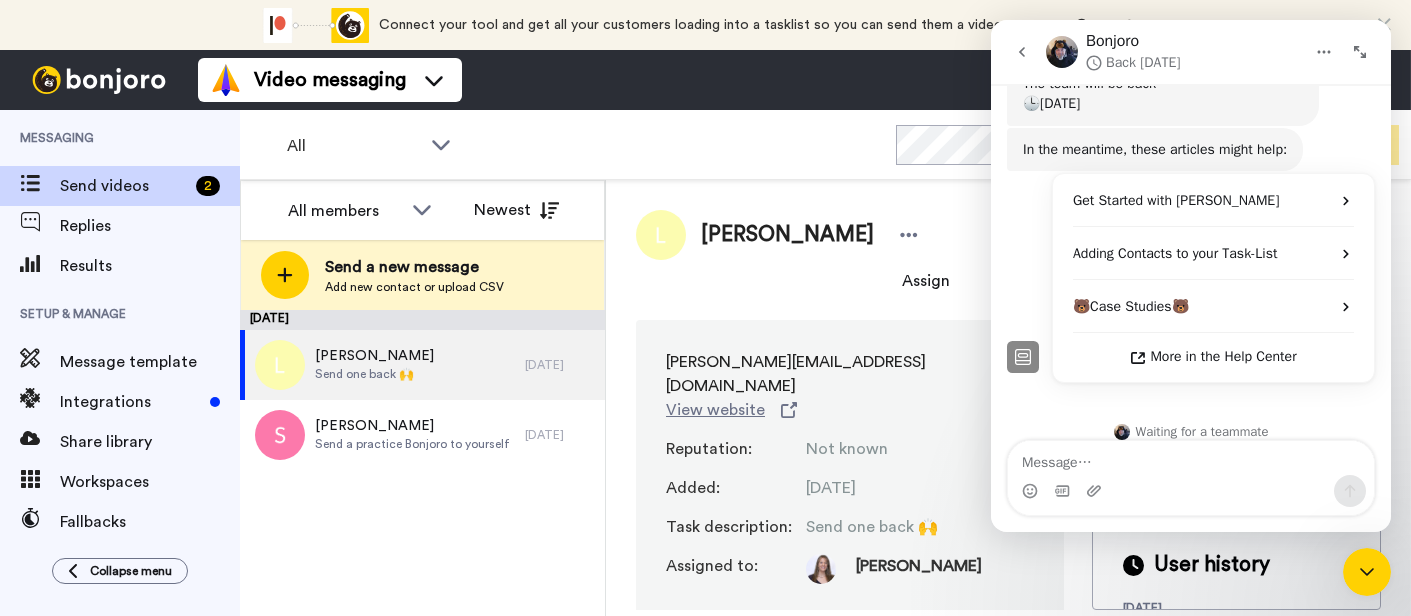 click on "Video messaging Switch to Video messaging Testimonials Settings Discover Help & Support Case studies Bonjoro Tools   Help docs   Settings My Profile Change Password Billing Affiliates Help Docs Settings Logout" at bounding box center (804, 80) 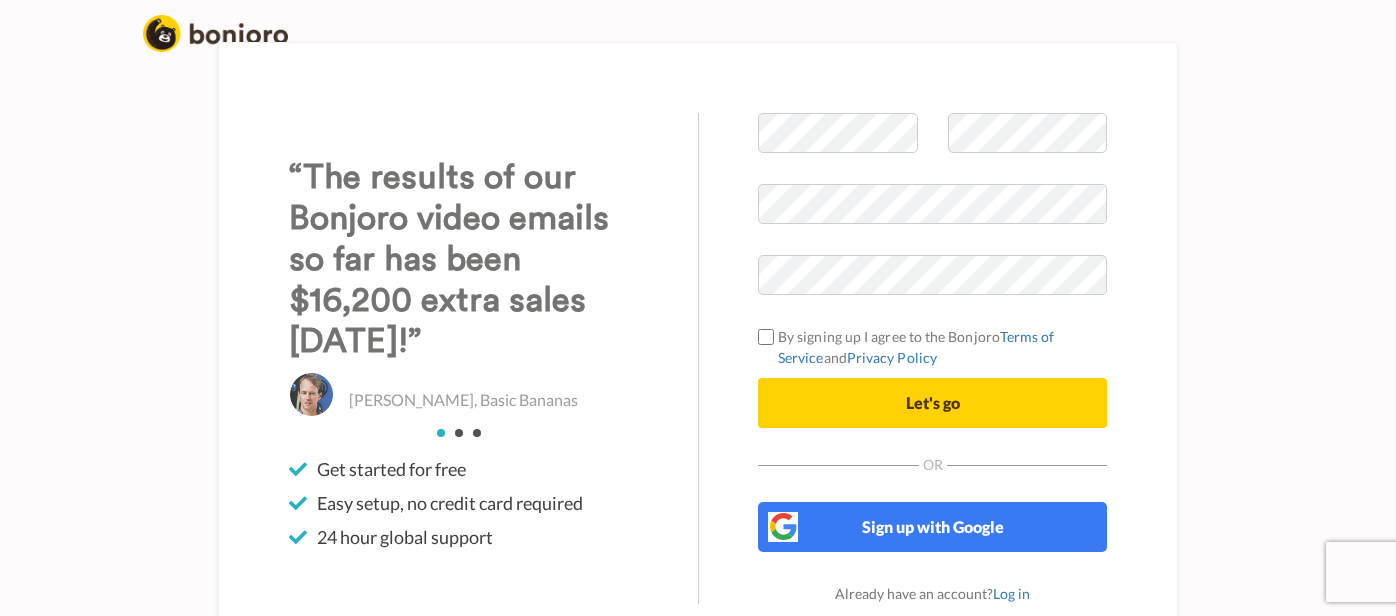 scroll, scrollTop: 0, scrollLeft: 0, axis: both 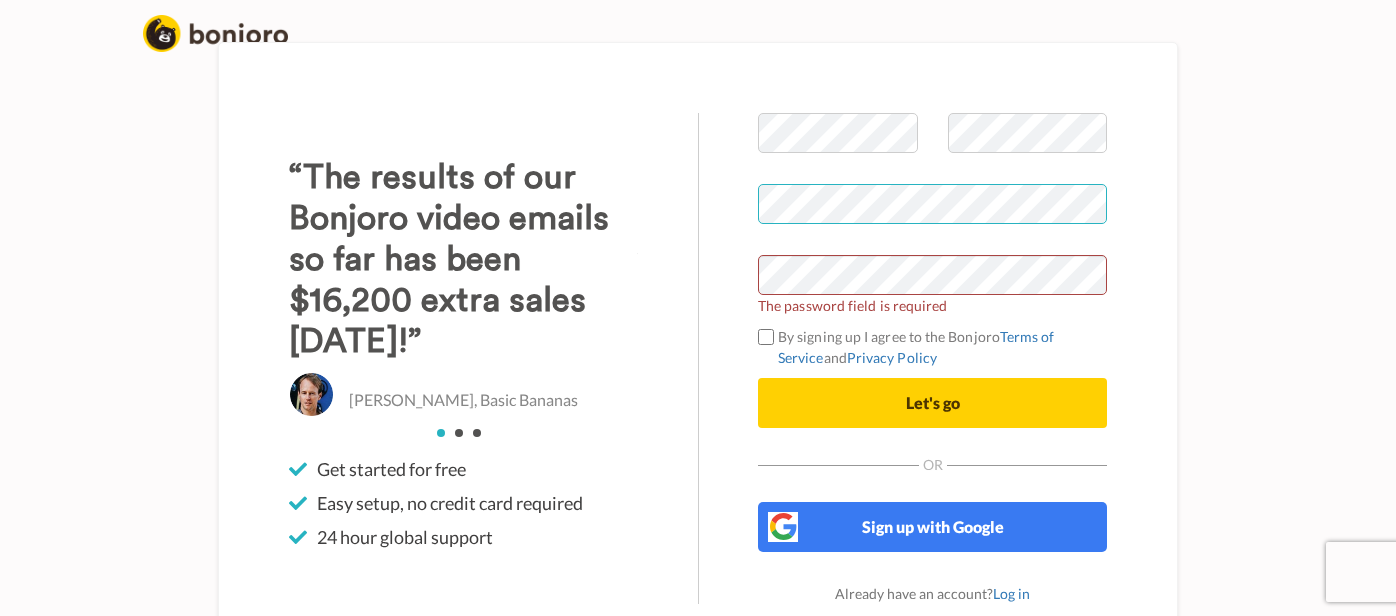 click on "Welcome to Bonjoro
The password field is required
By signing up I agree to the Bonjoro  Terms of Service  and
Privacy Policy
Let's go
Sign up with Email
Or
Sign up with Google
Already have an account?  Log in" at bounding box center (932, 358) 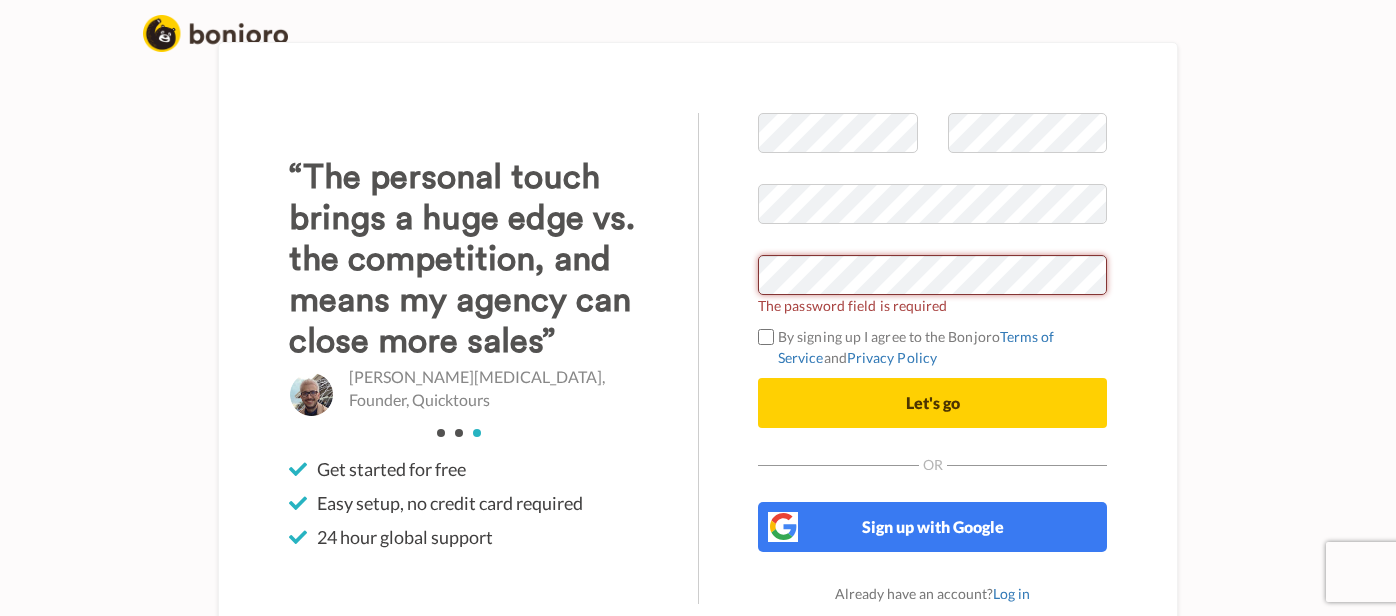 click at bounding box center [758, 295] 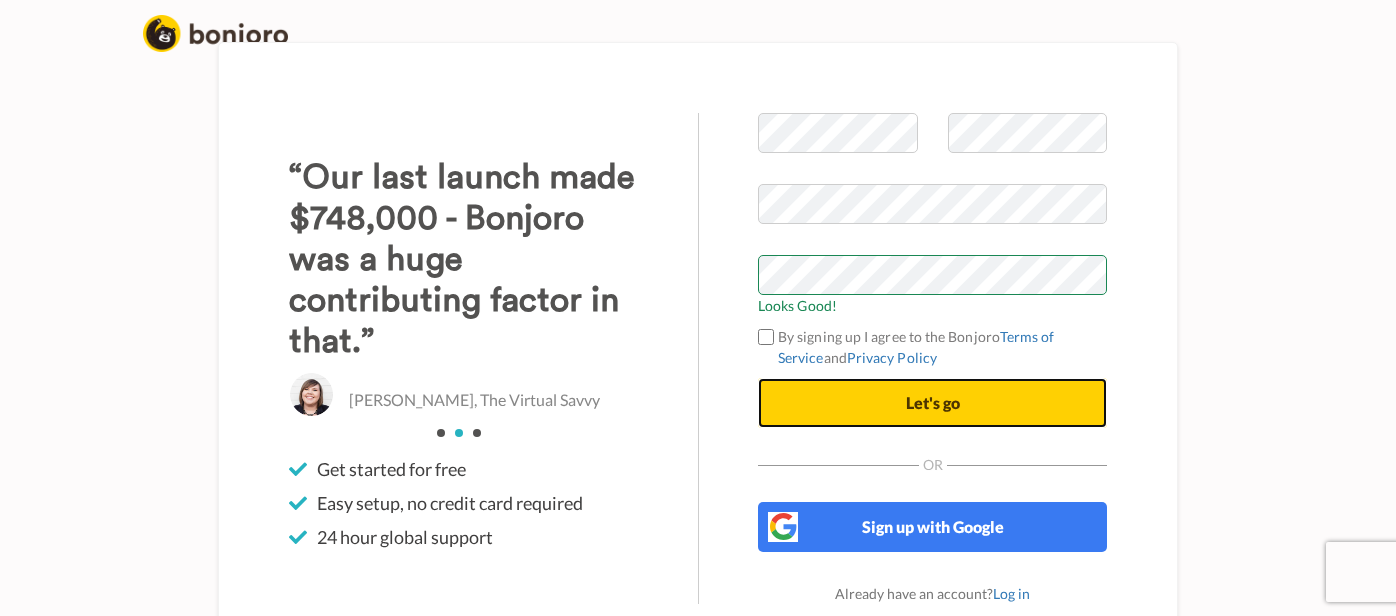 click on "Let's go" at bounding box center (933, 402) 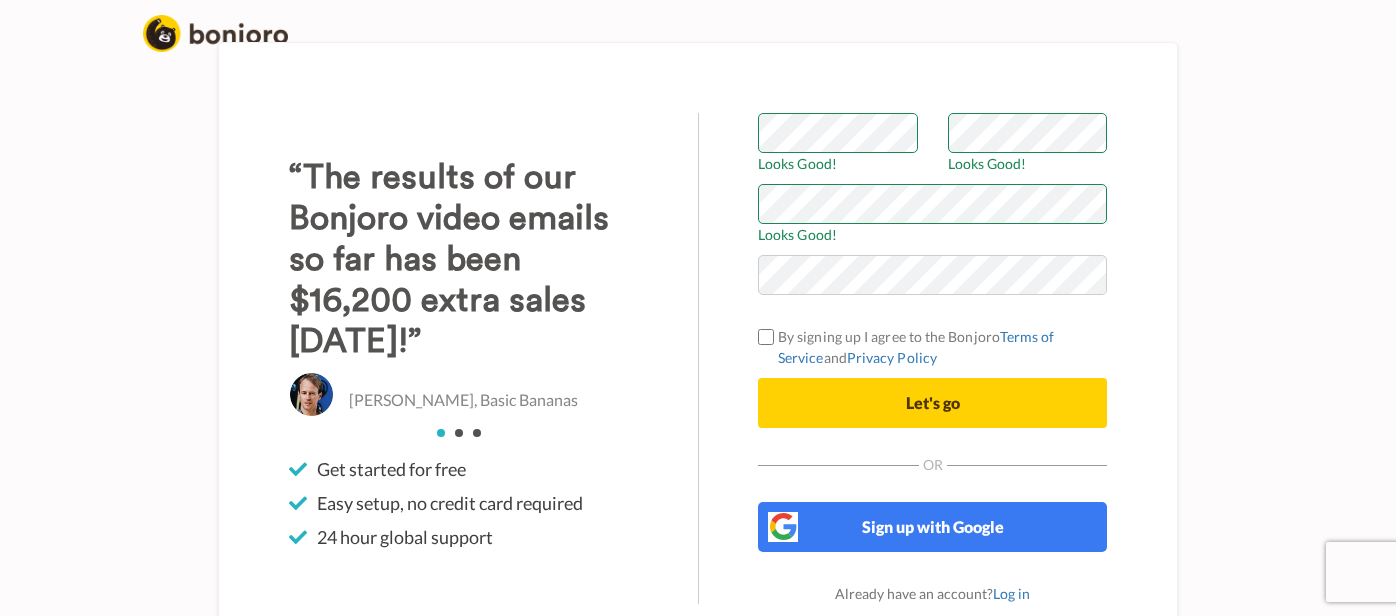 scroll, scrollTop: 0, scrollLeft: 0, axis: both 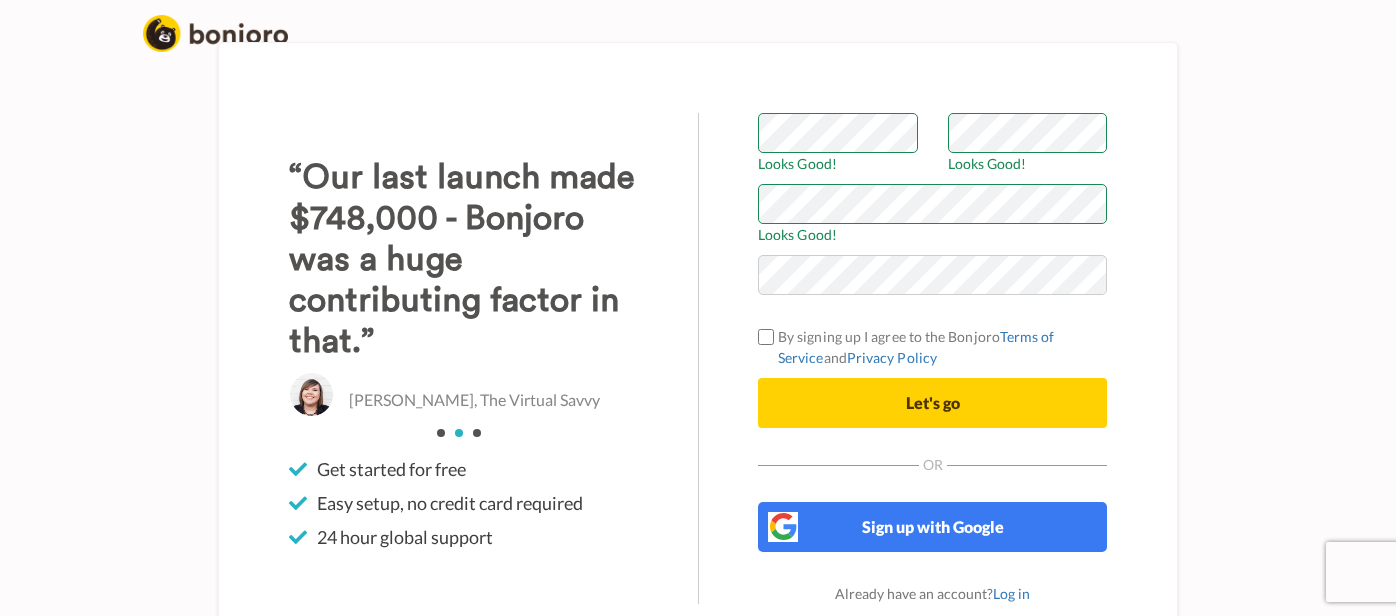 click at bounding box center (758, 295) 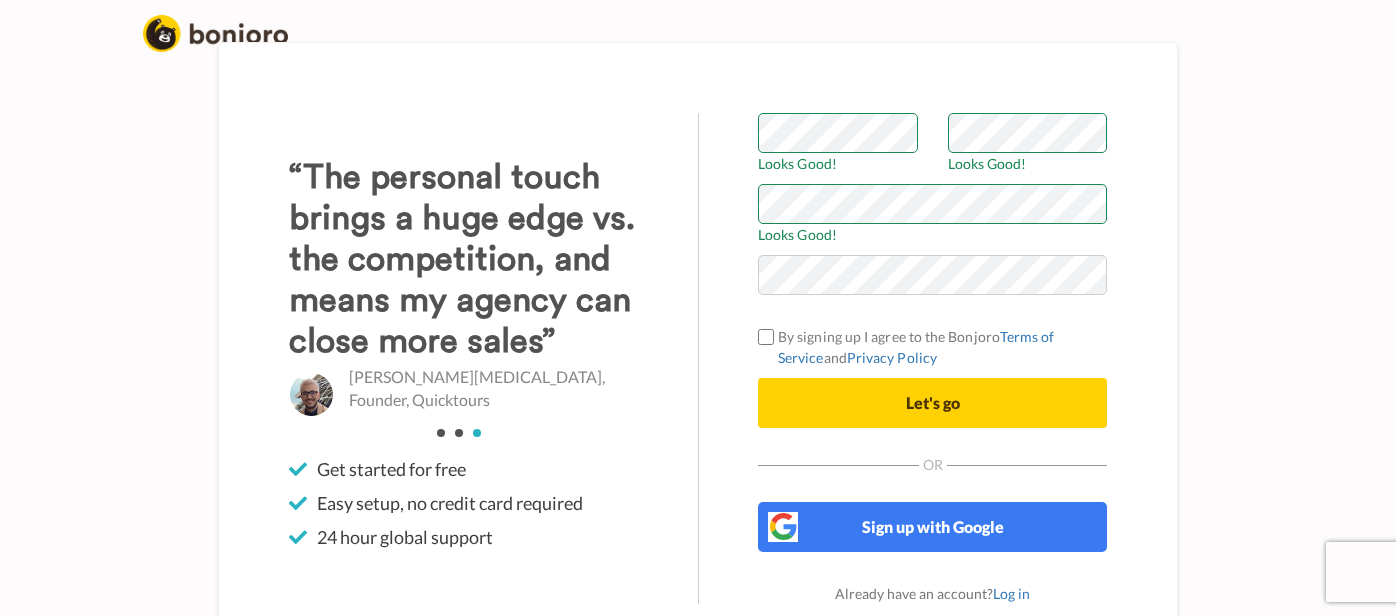click on "Welcome to [PERSON_NAME]
Looks Good!
Looks Good!
Looks Good!
By signing up I agree to the Bonjoro  Terms of Service  and
Privacy Policy
Let's go
Sign up with Email
Or
Sign up with Google
Log in" at bounding box center (698, 358) 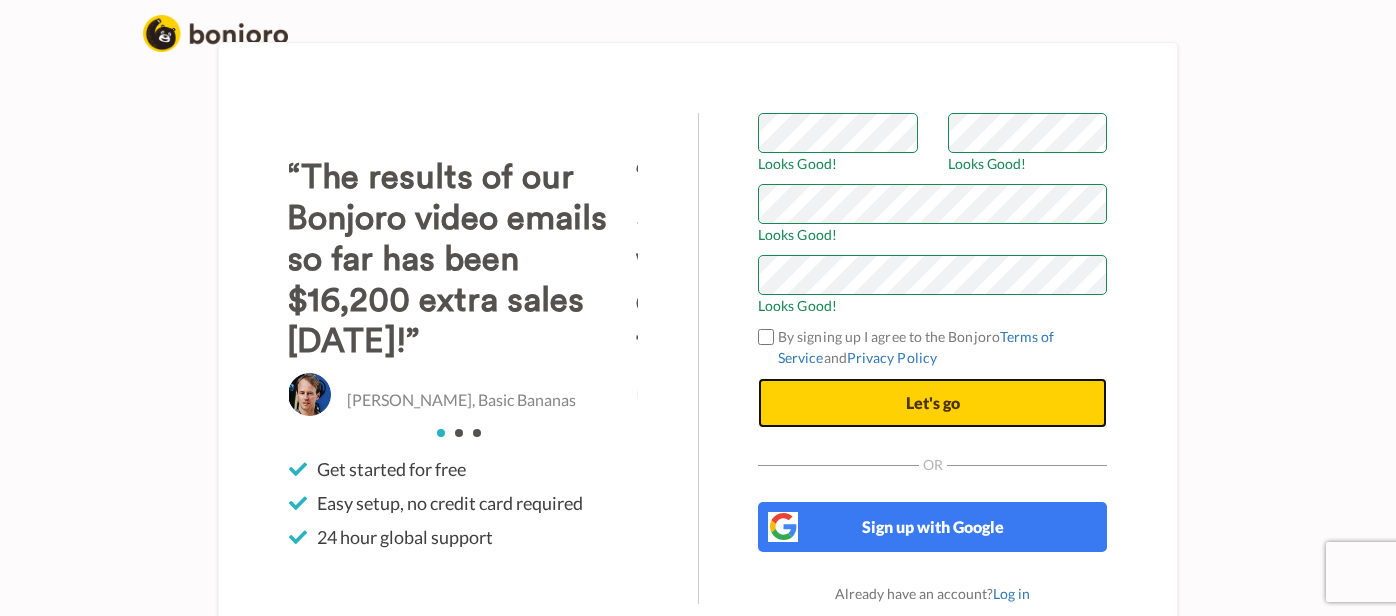click on "Let's go" at bounding box center (933, 402) 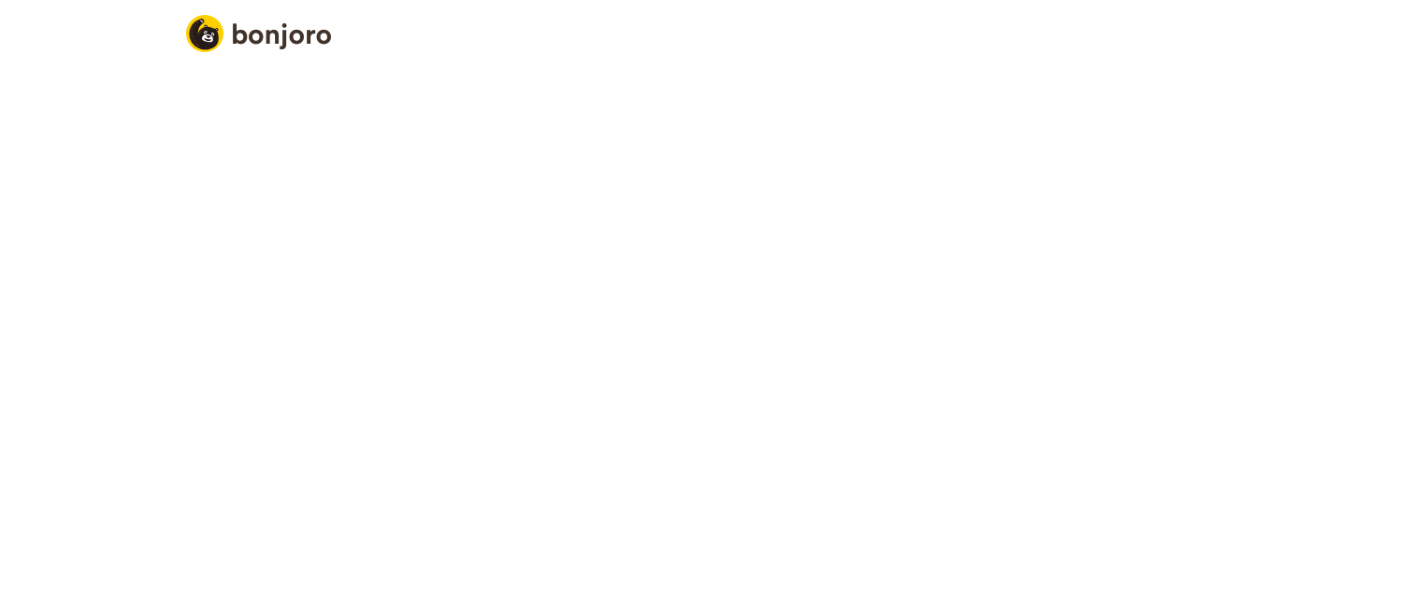 scroll, scrollTop: 0, scrollLeft: 0, axis: both 